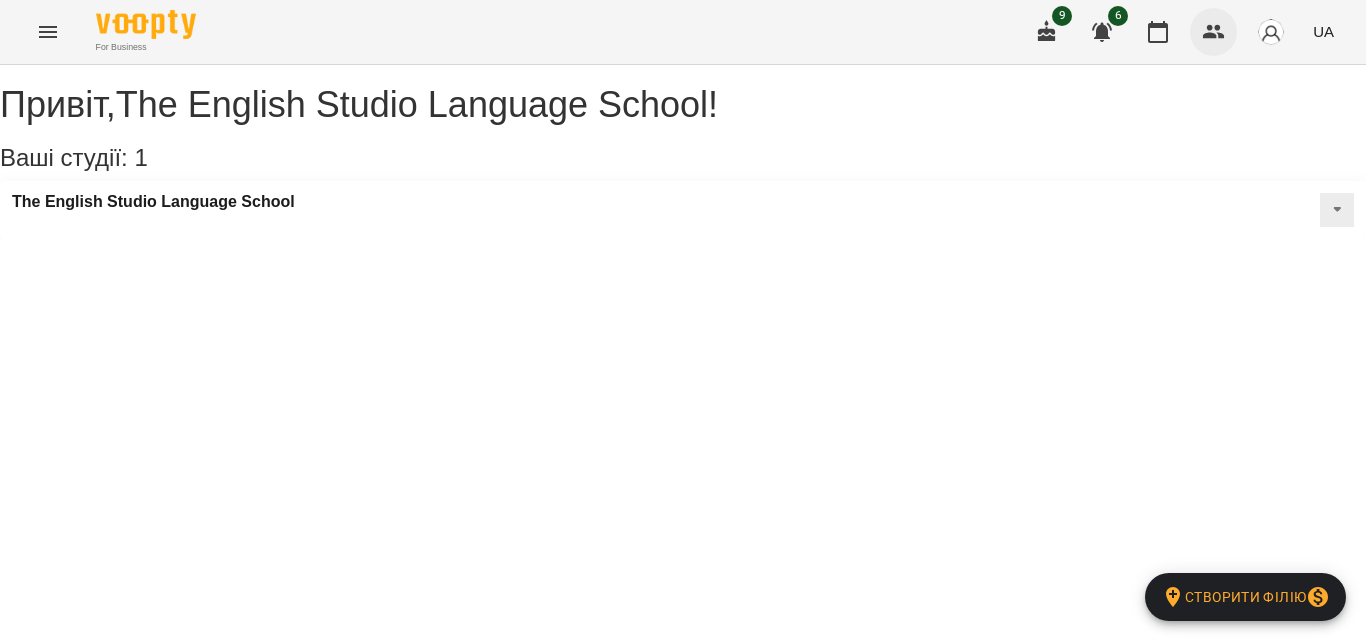 scroll, scrollTop: 0, scrollLeft: 0, axis: both 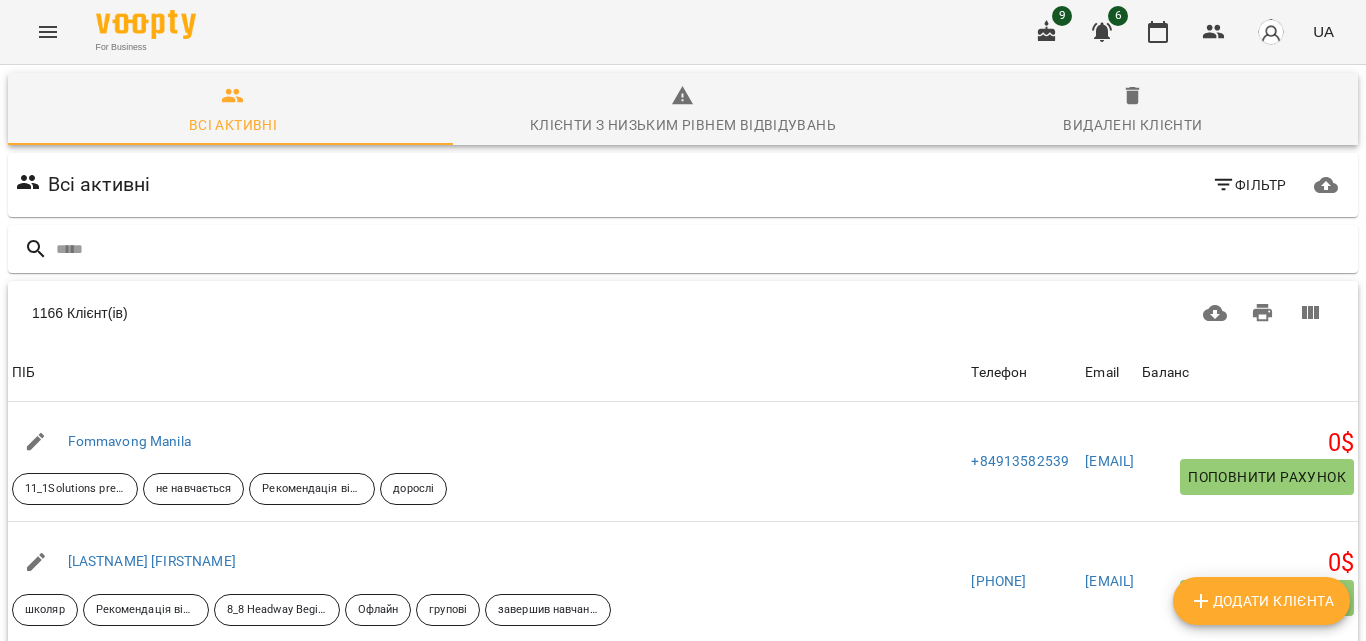 click on "Додати клієнта" at bounding box center (1261, 601) 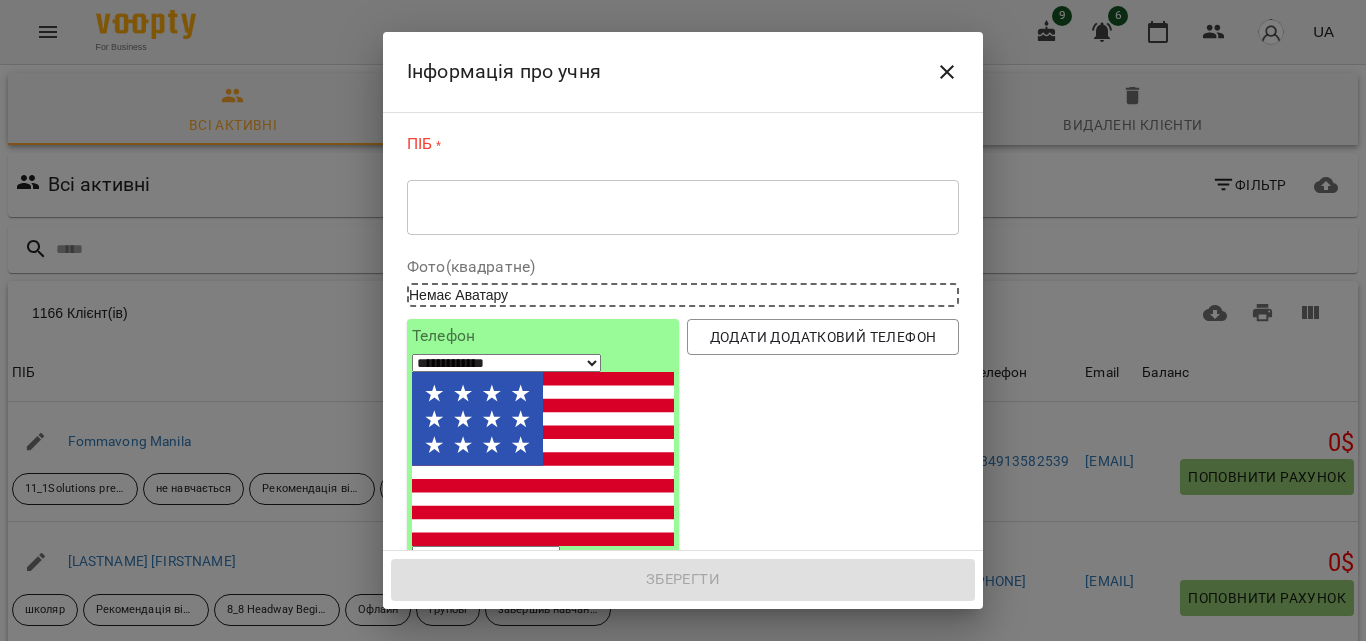 click on "* ​" at bounding box center (683, 207) 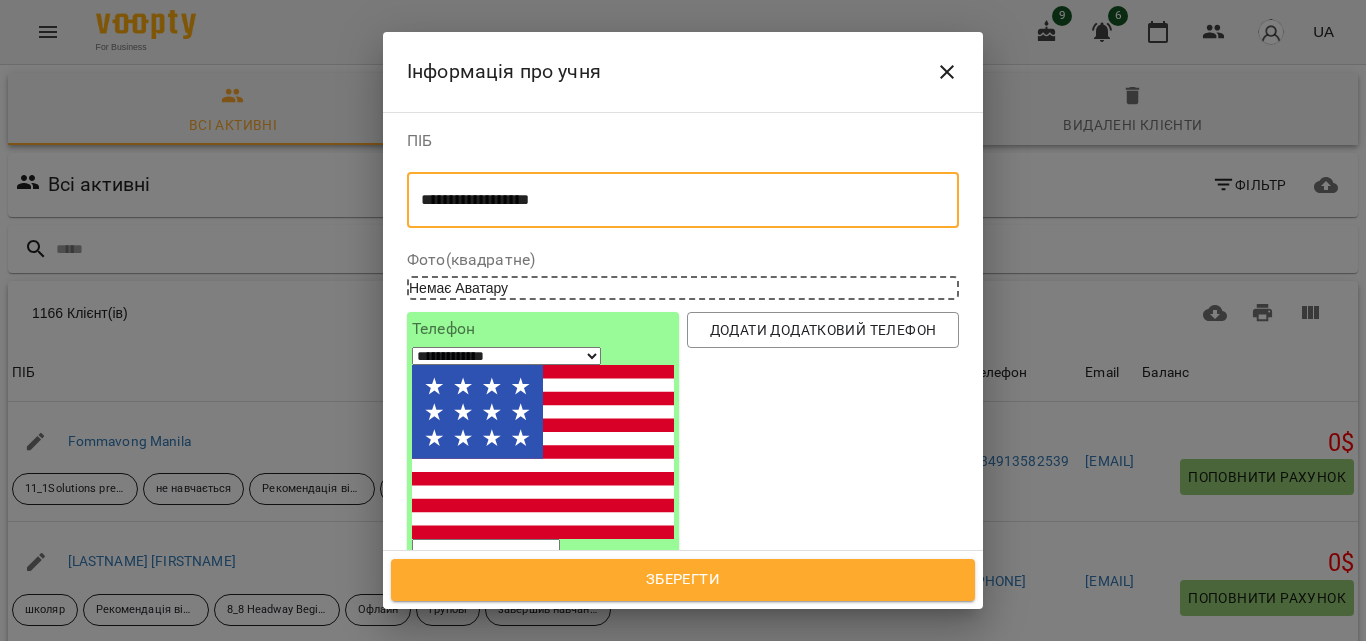 type on "**********" 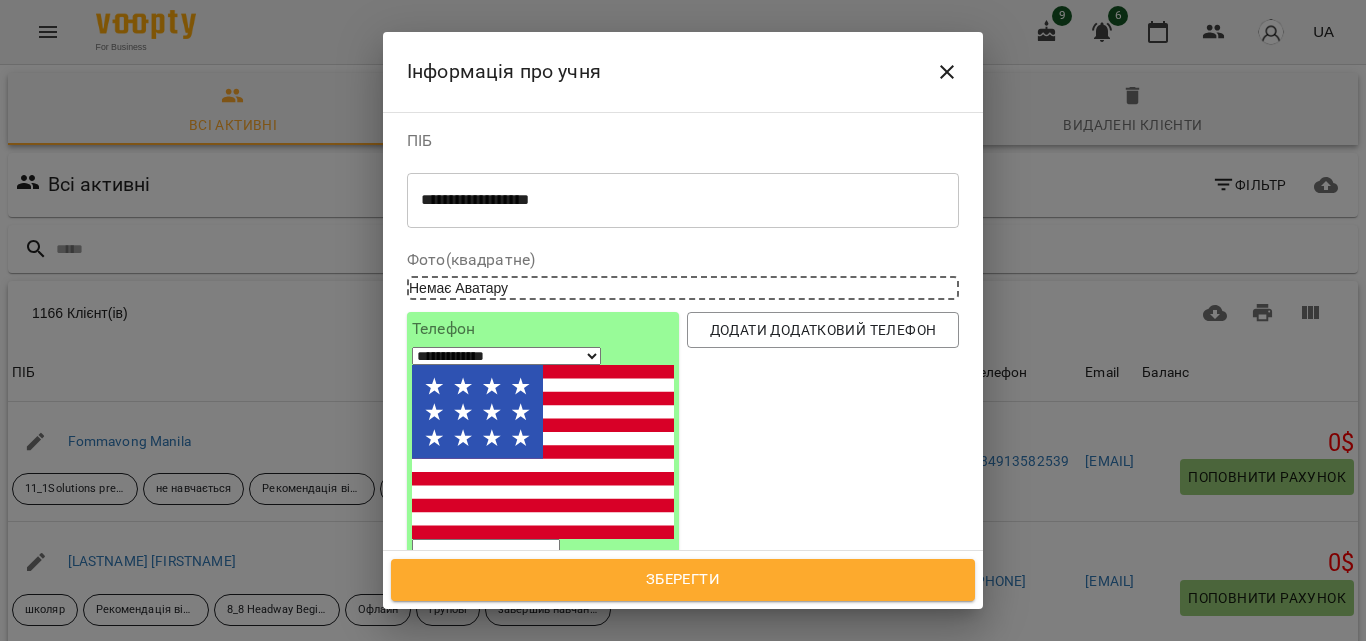 click at bounding box center [486, 552] 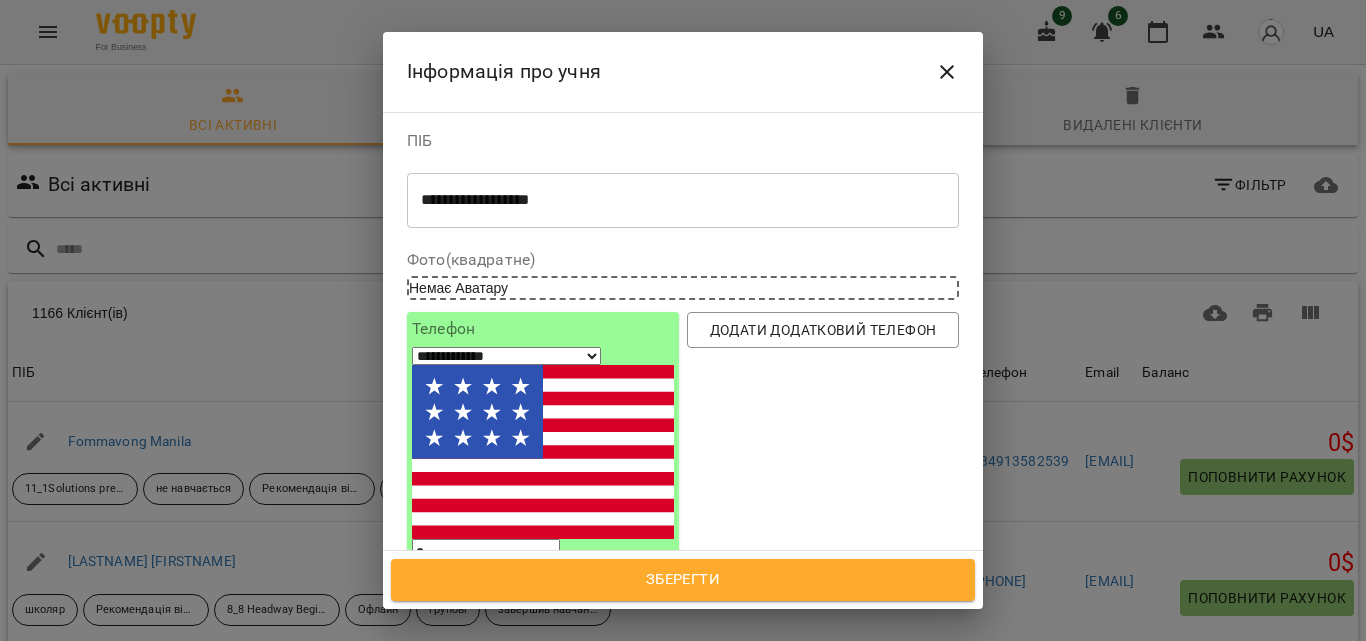 select on "**" 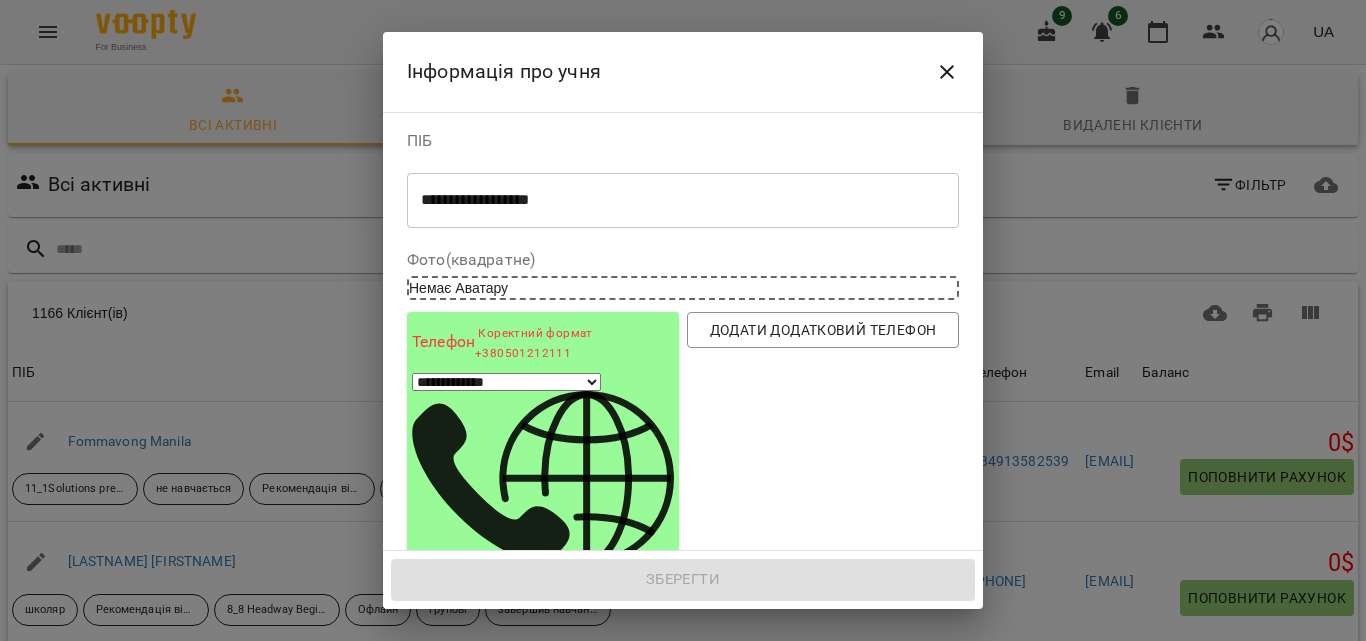 type on "***" 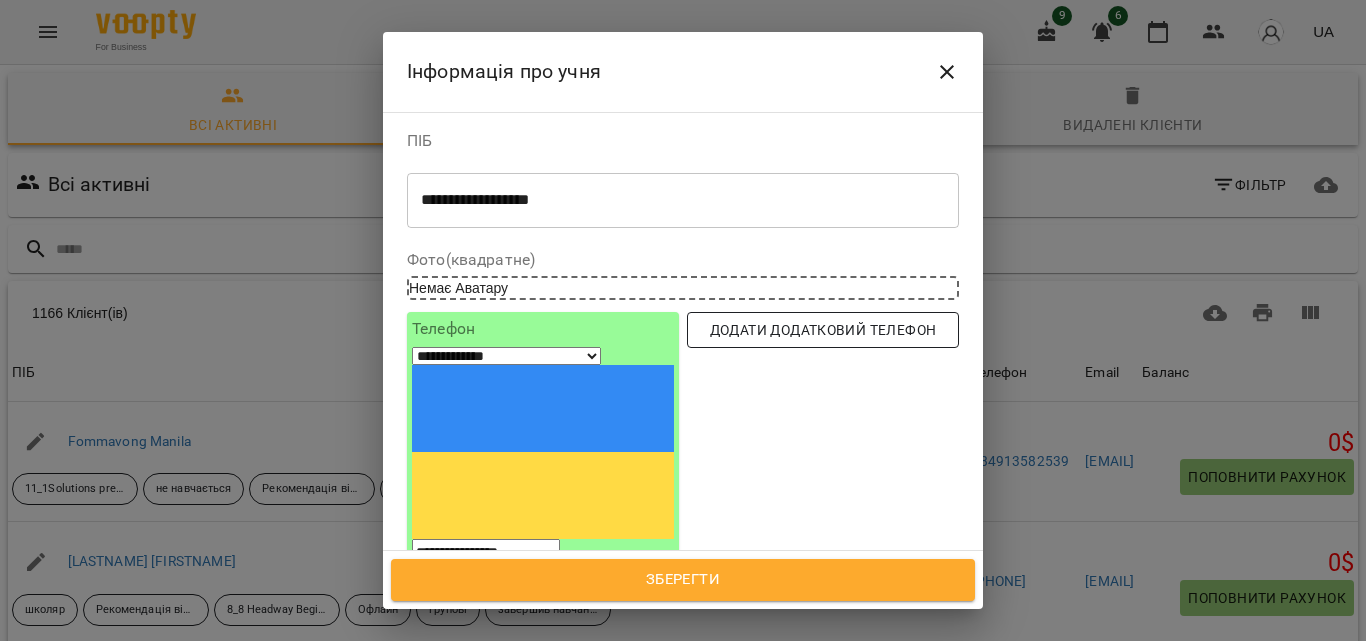 type on "**********" 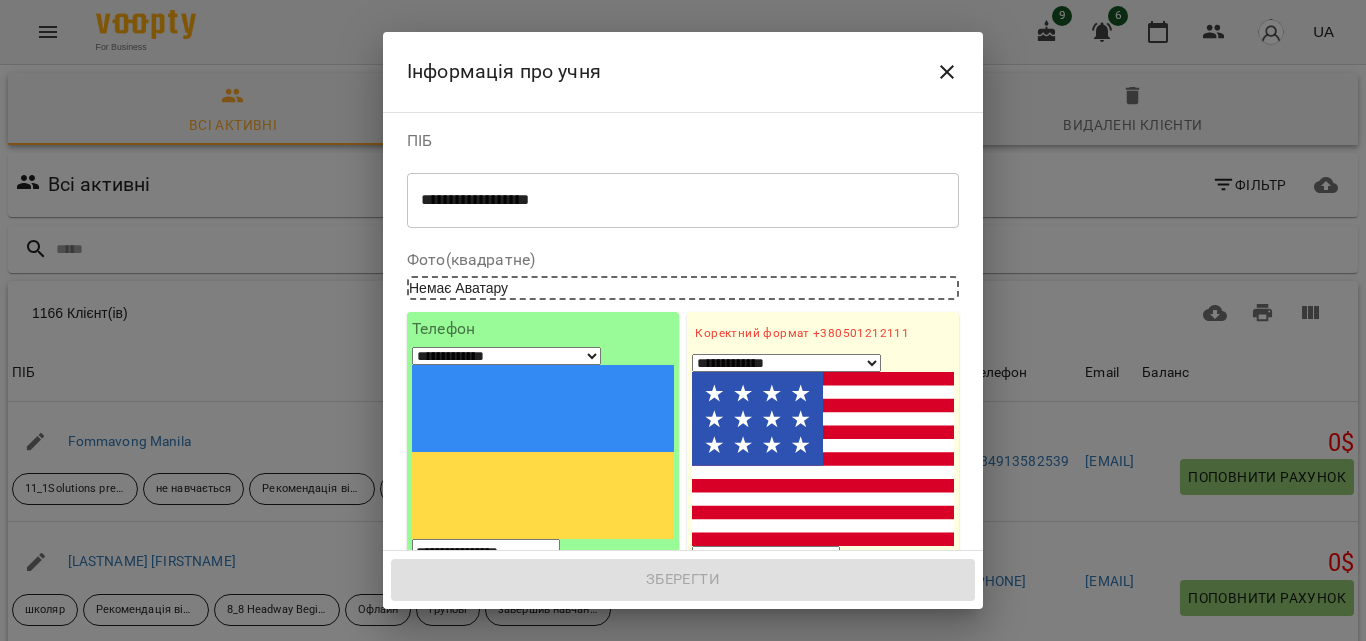 click on "1. Ім'я" at bounding box center (823, 636) 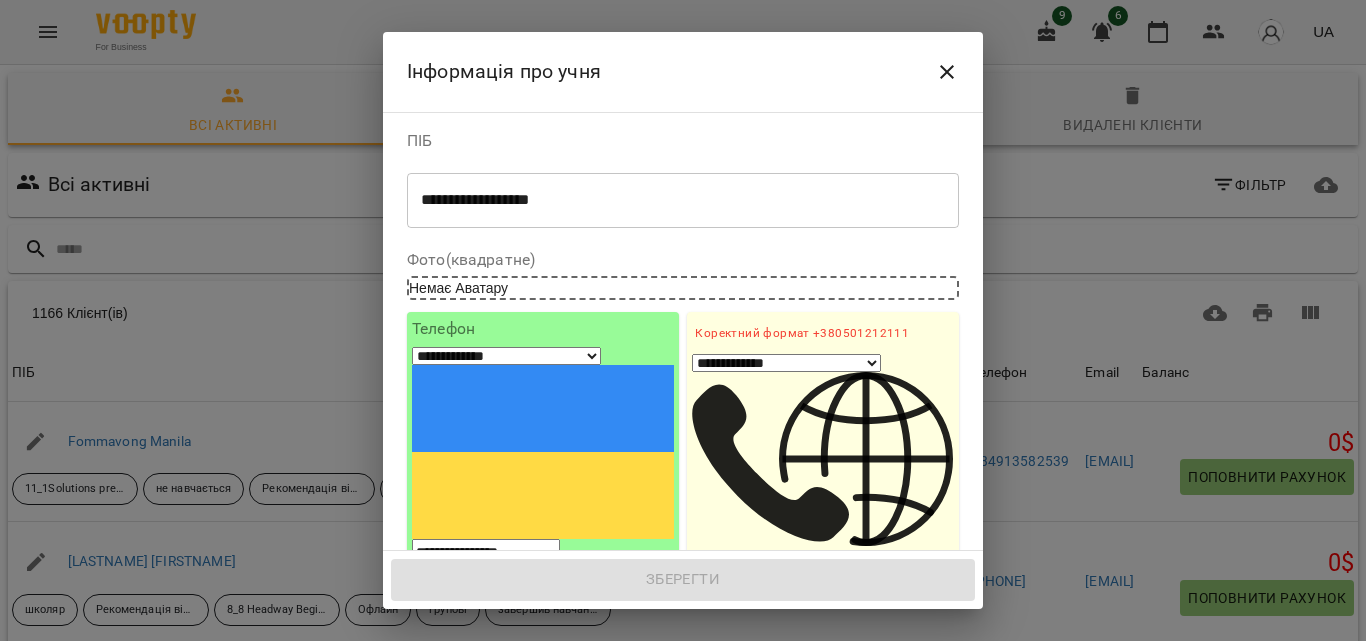 select on "**" 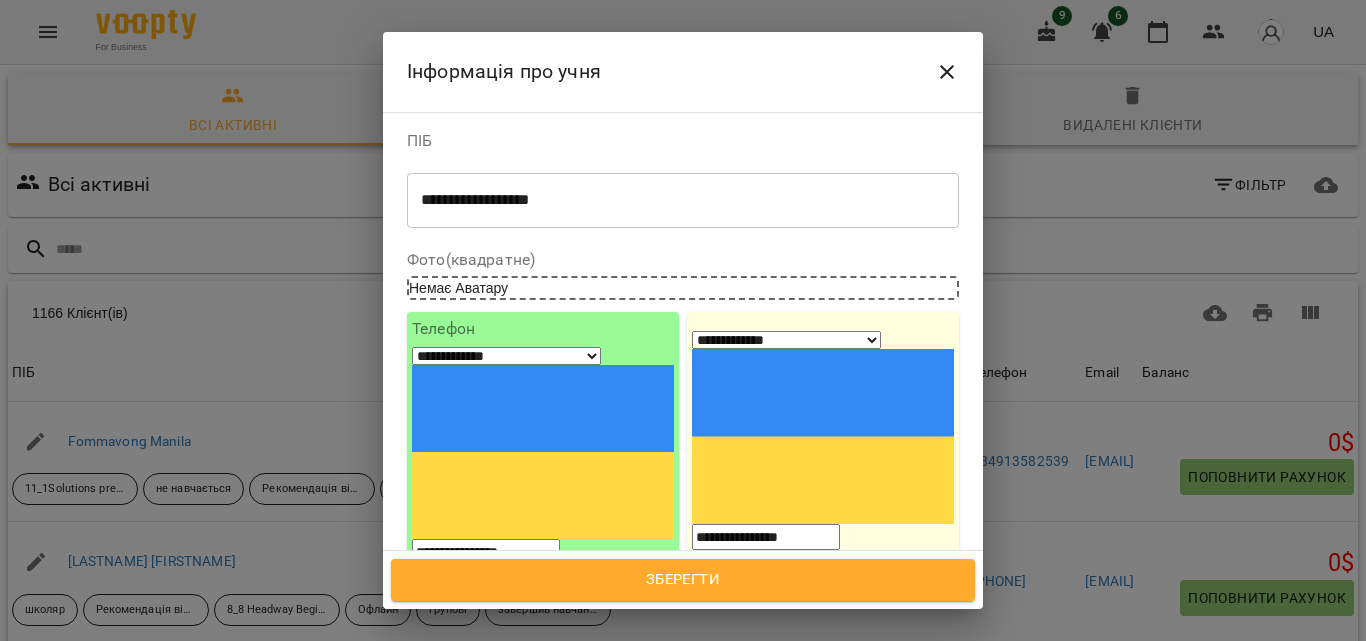 type on "**********" 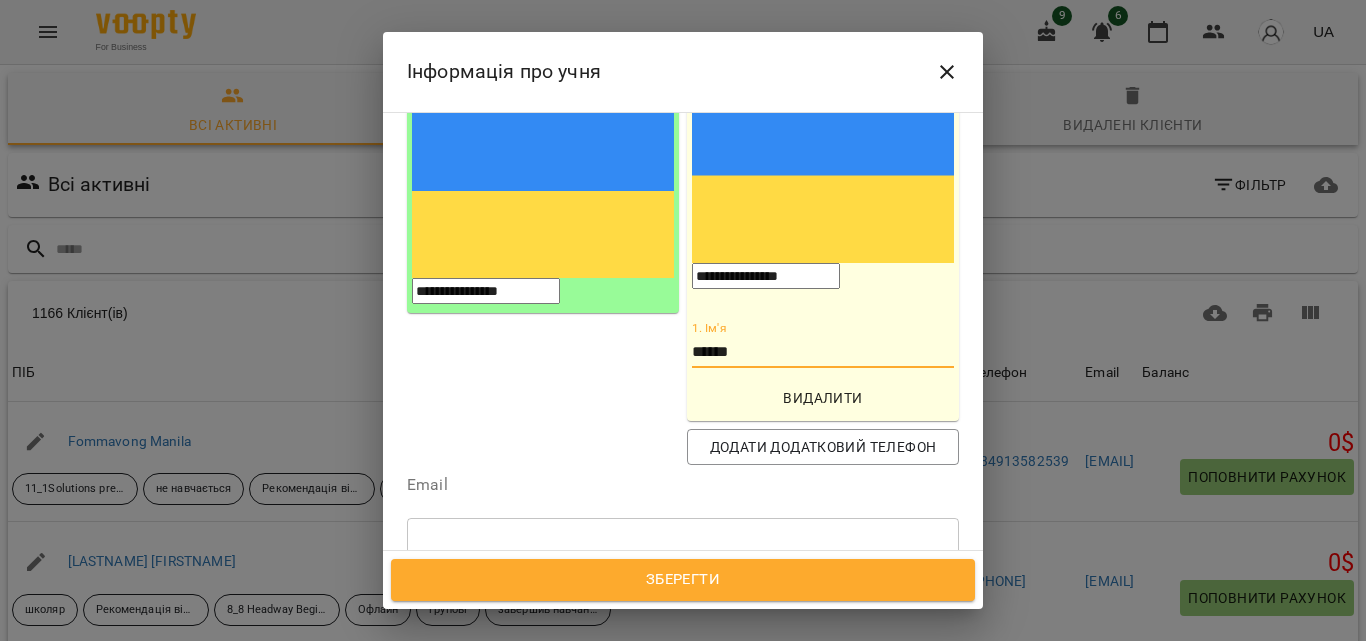 scroll, scrollTop: 279, scrollLeft: 0, axis: vertical 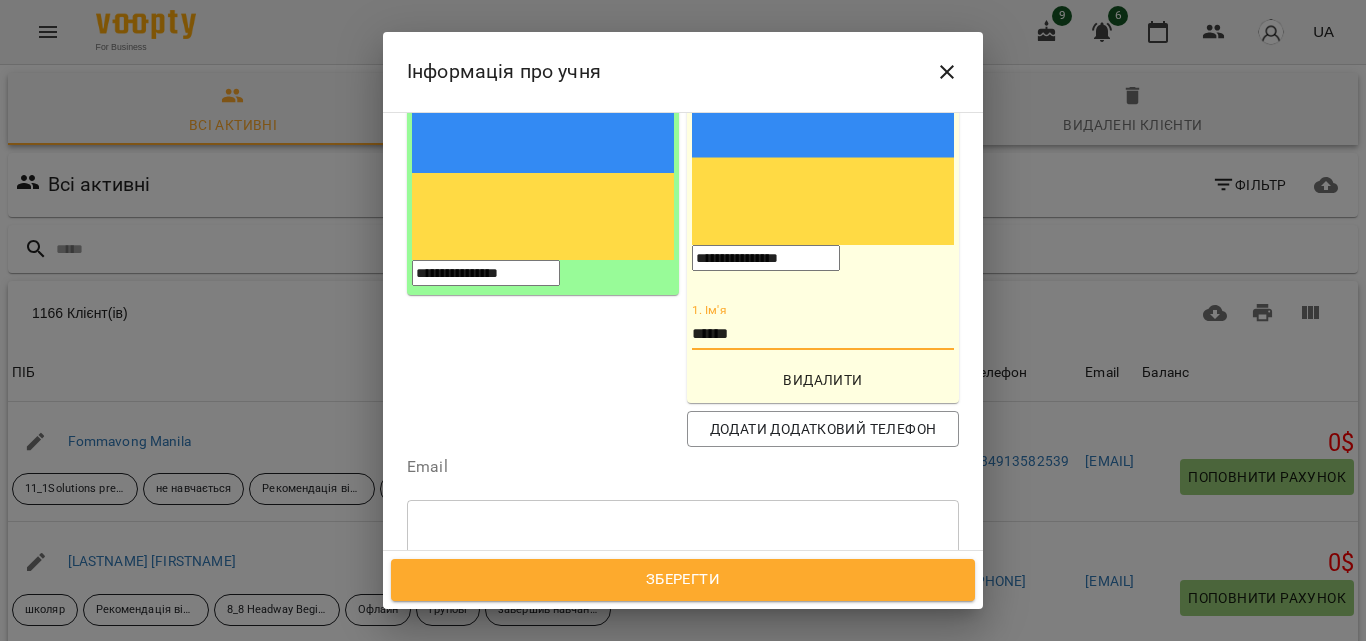 type on "******" 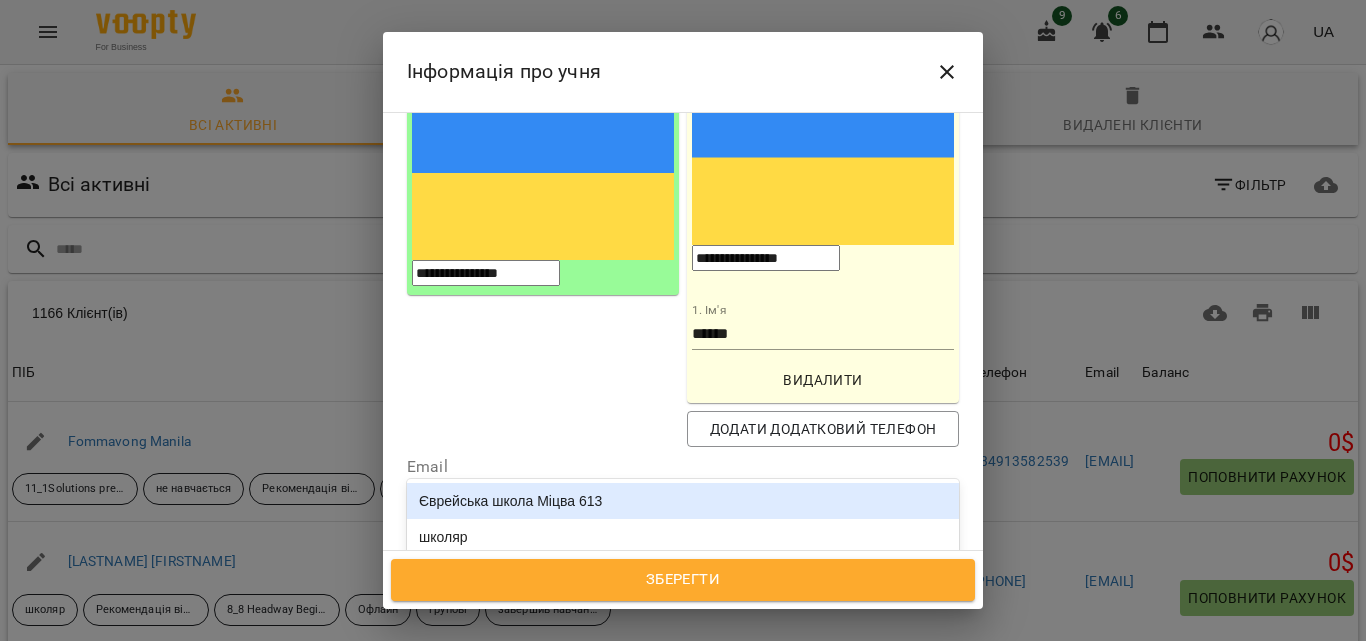 type on "*****" 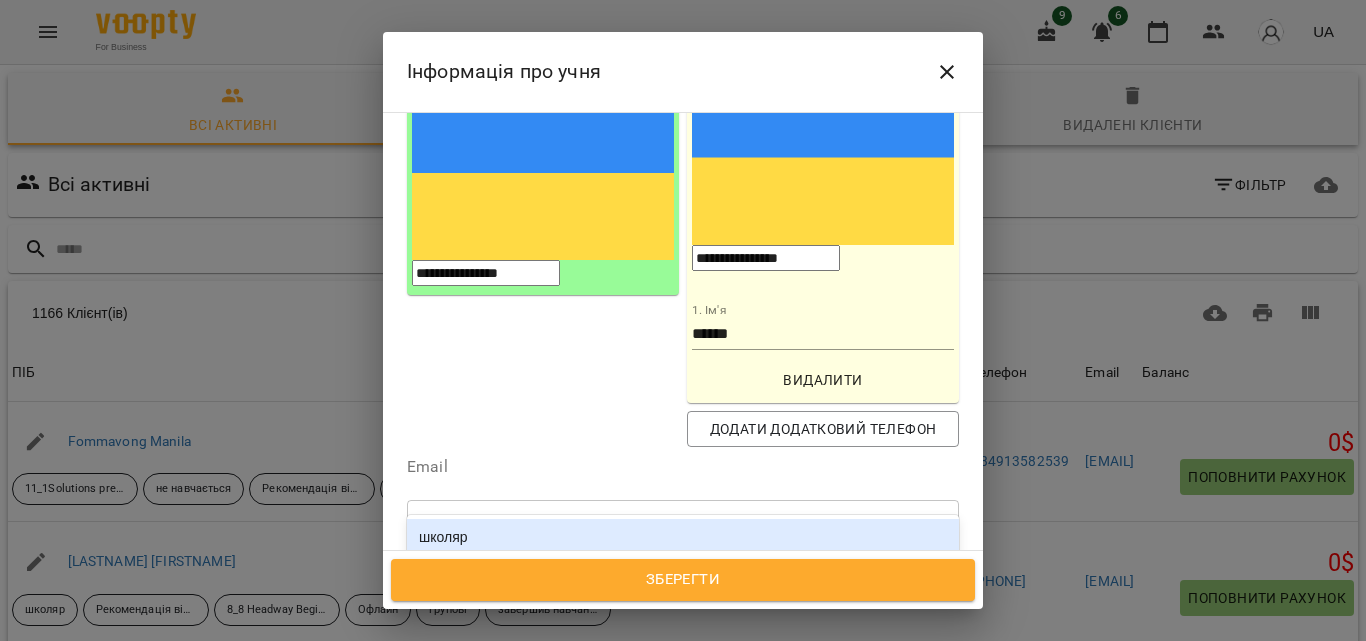 click on "школяр" at bounding box center (683, 537) 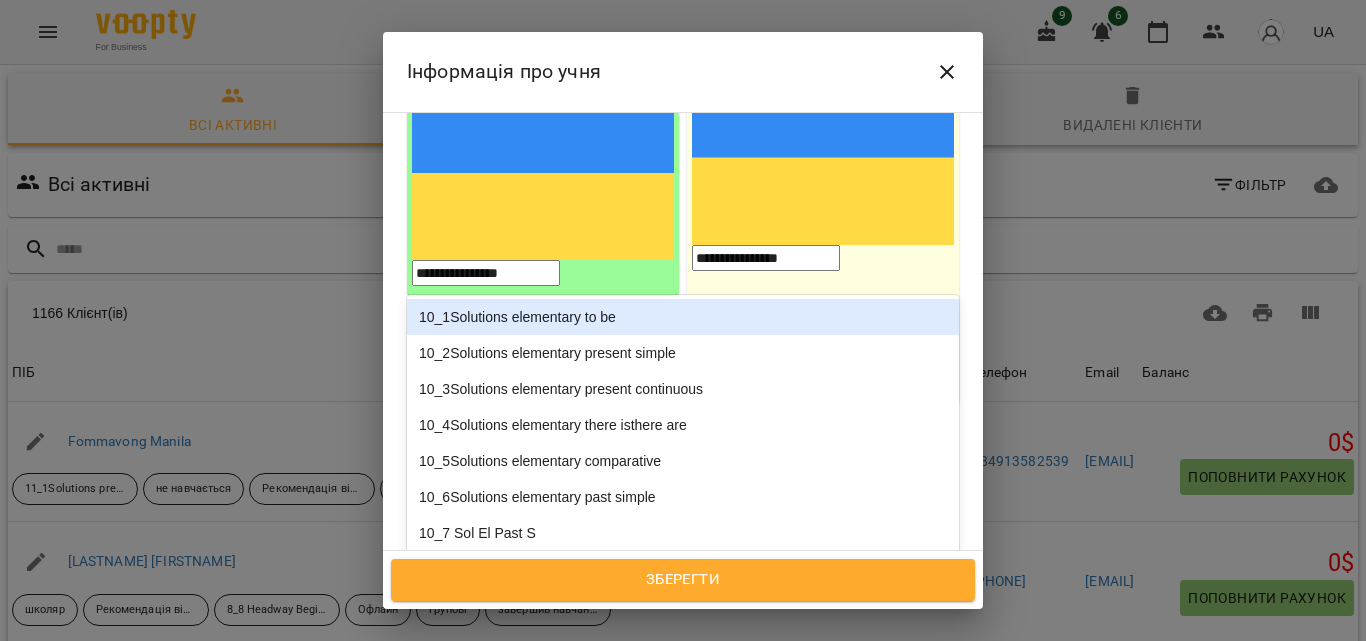 click on "школяр" at bounding box center [646, 621] 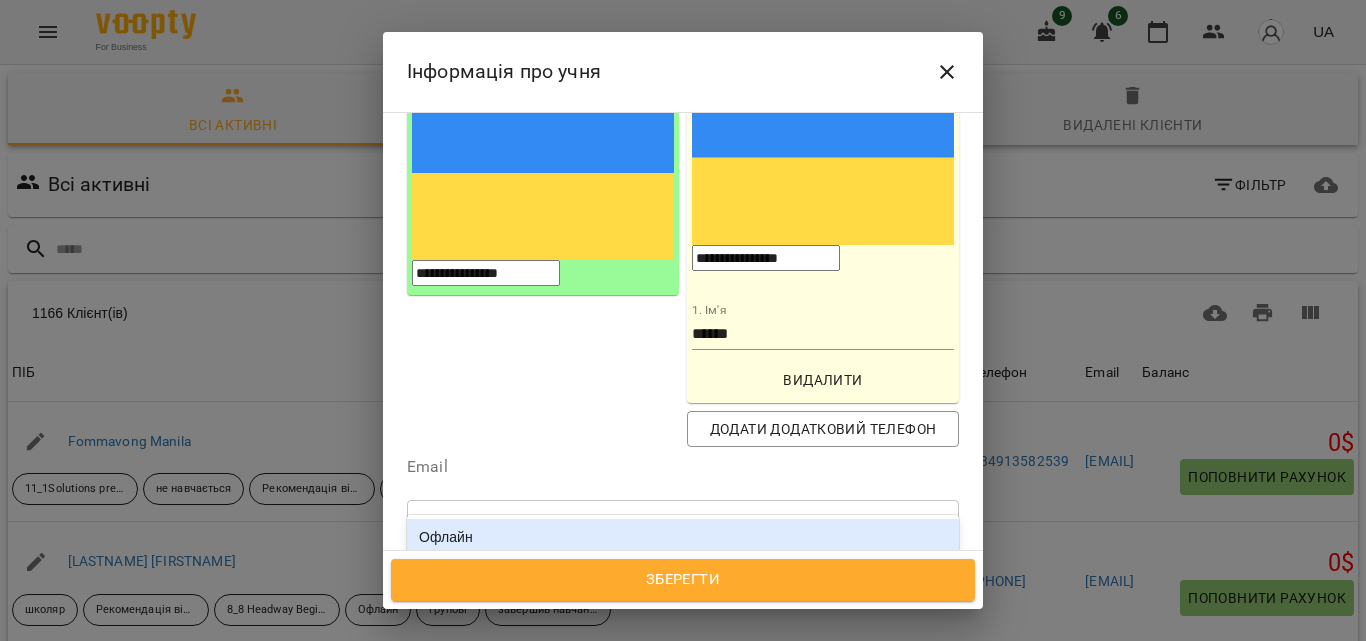 type on "*****" 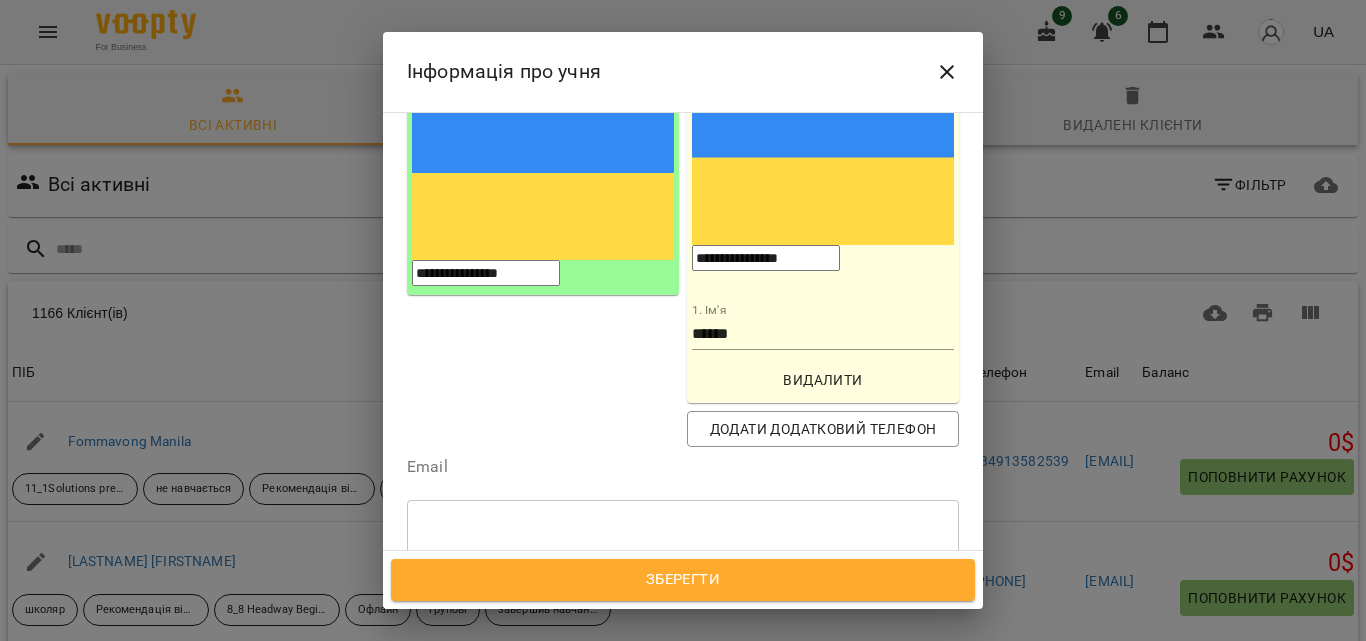 click on "школяр Офлайн" at bounding box center [646, 621] 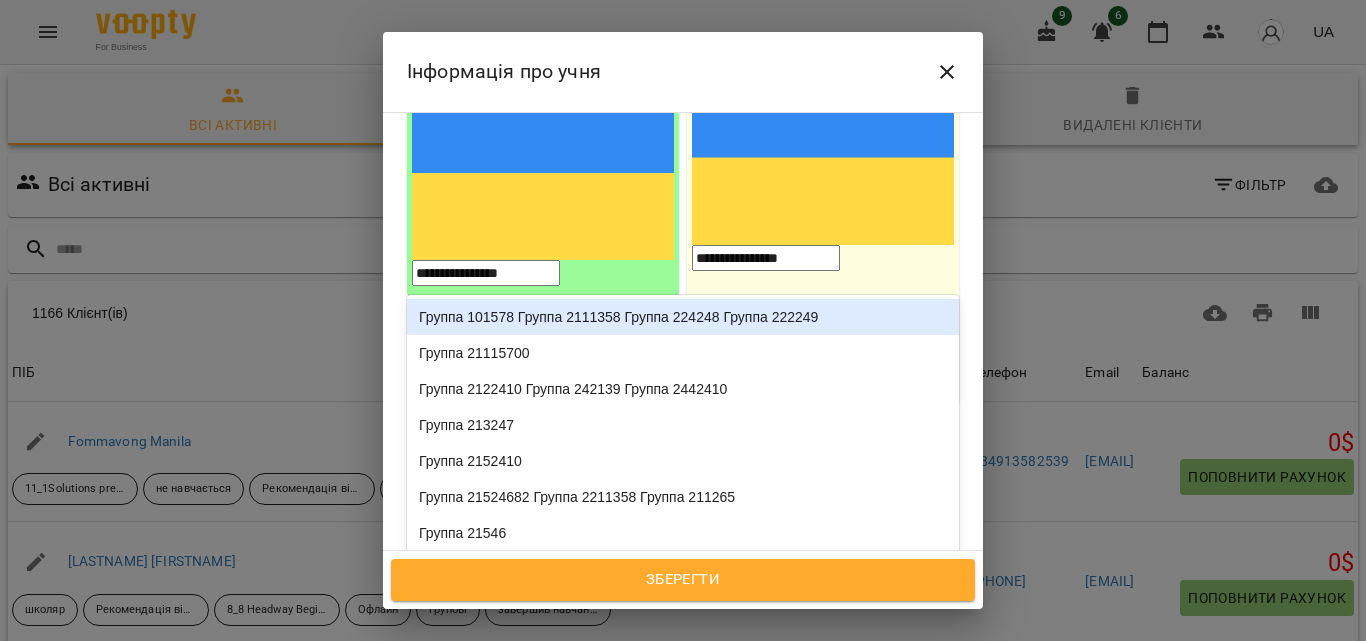 type on "*****" 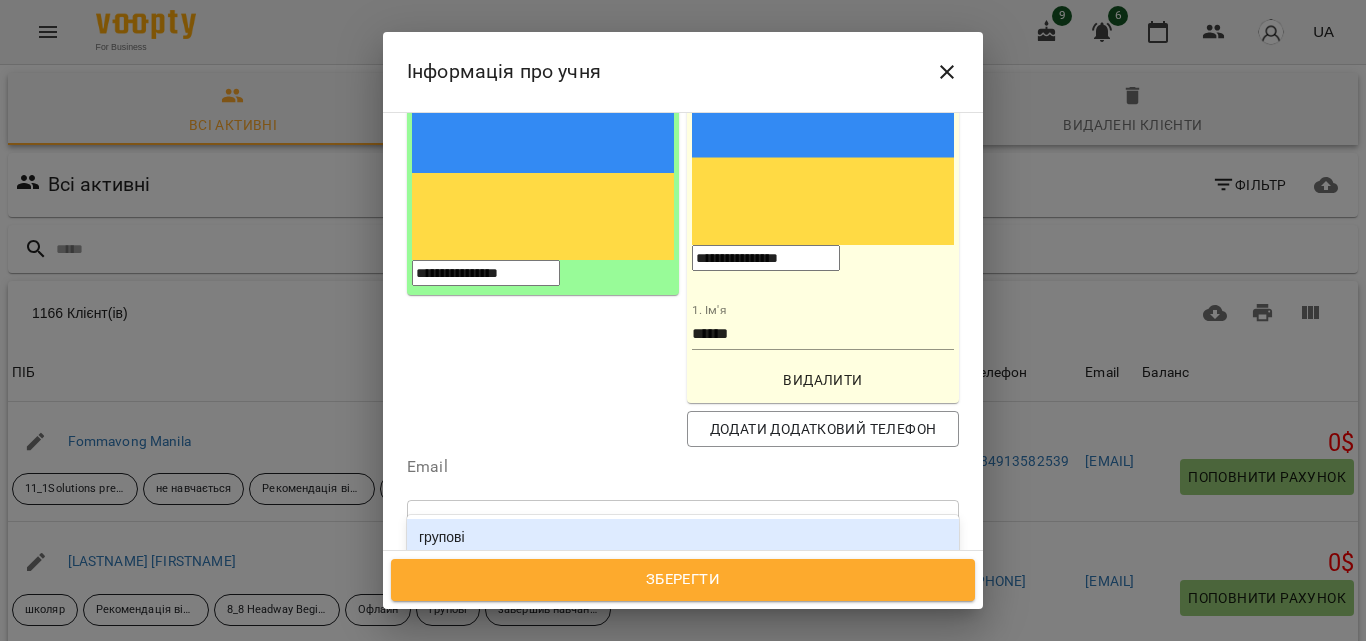 click on "групові" at bounding box center (683, 537) 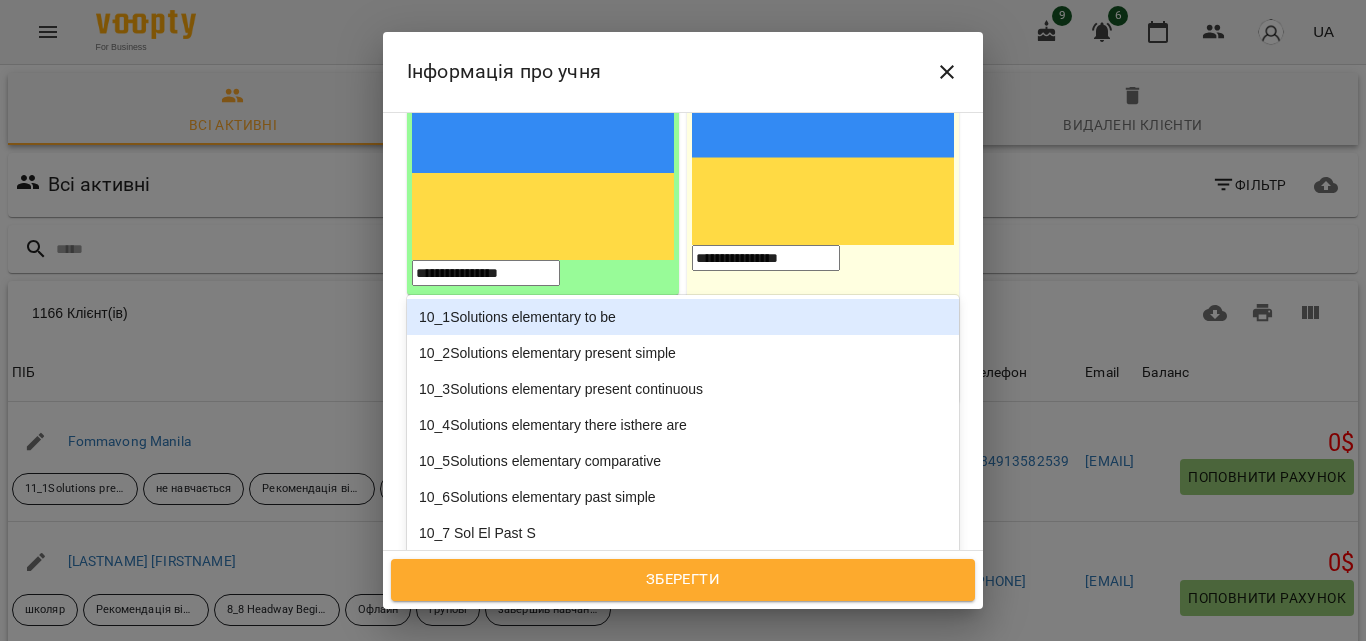 click on "школяр Офлайн групові" at bounding box center [646, 621] 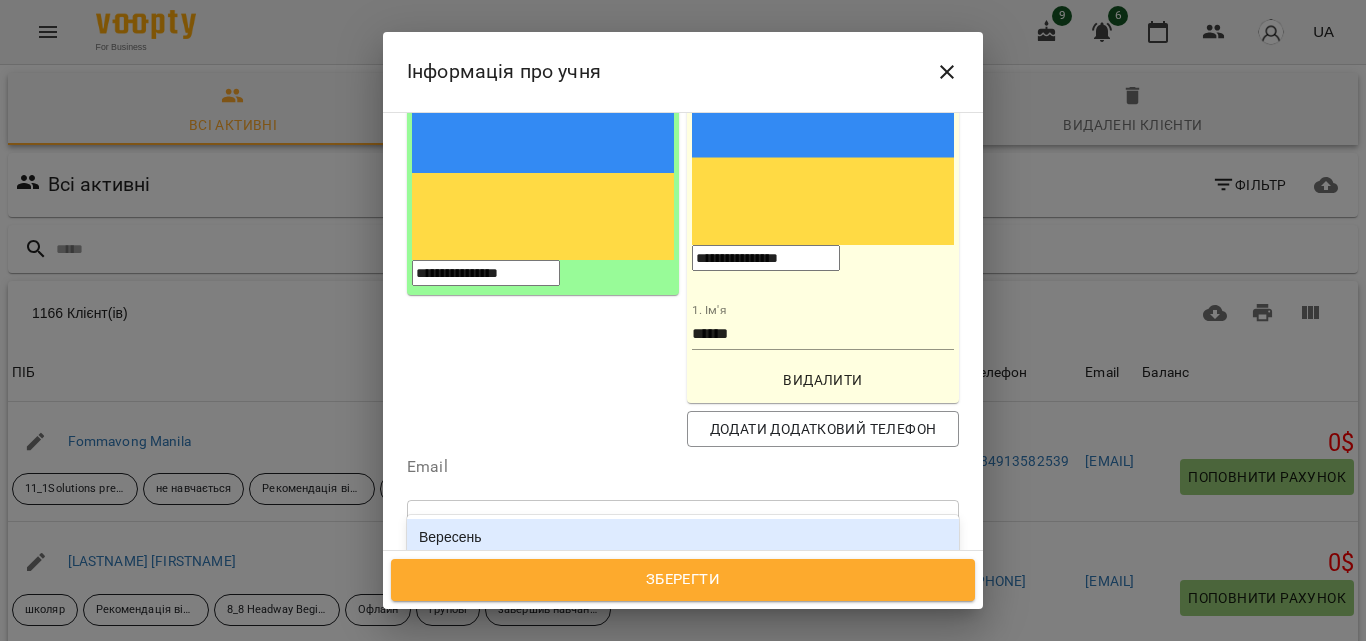 type on "******" 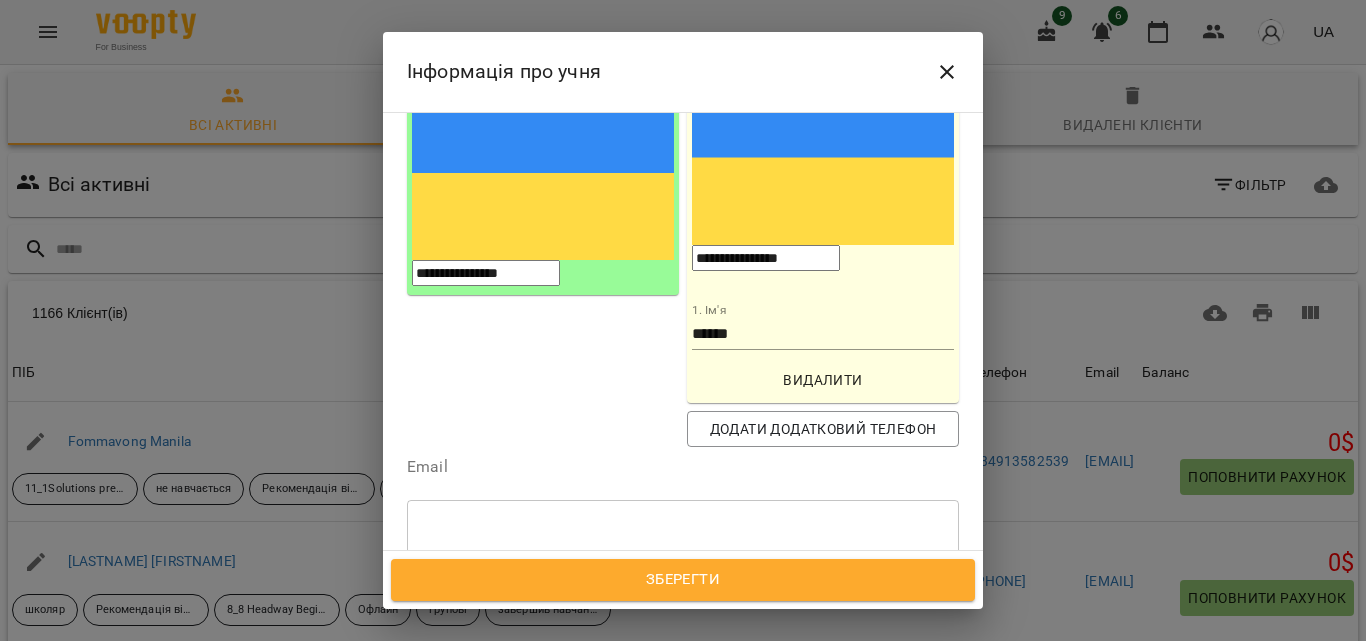 click on "школяр Офлайн групові Вересень" at bounding box center (646, 621) 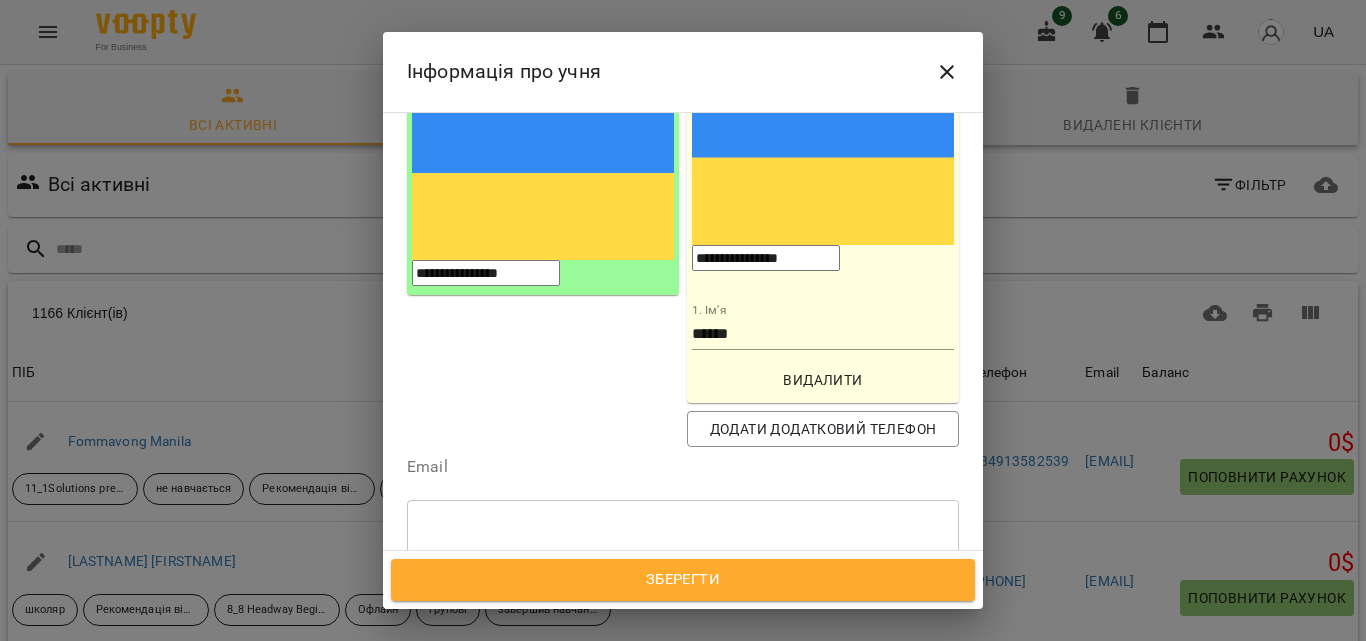 type on "*" 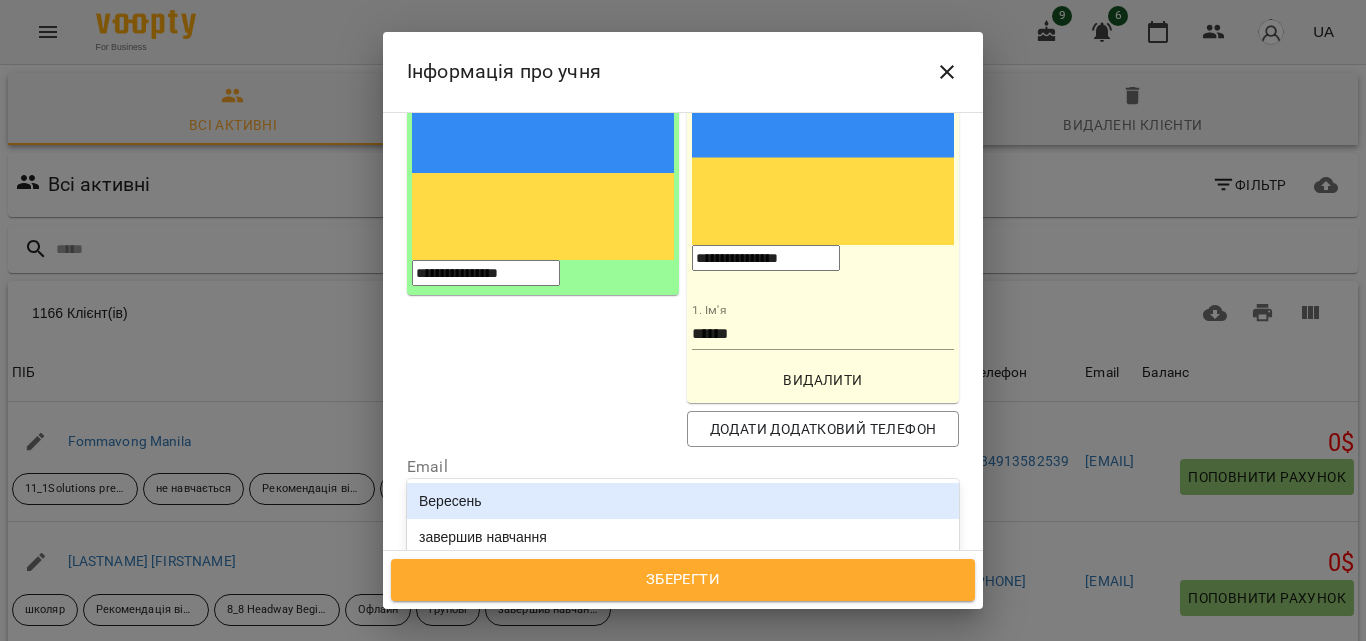 type on "****" 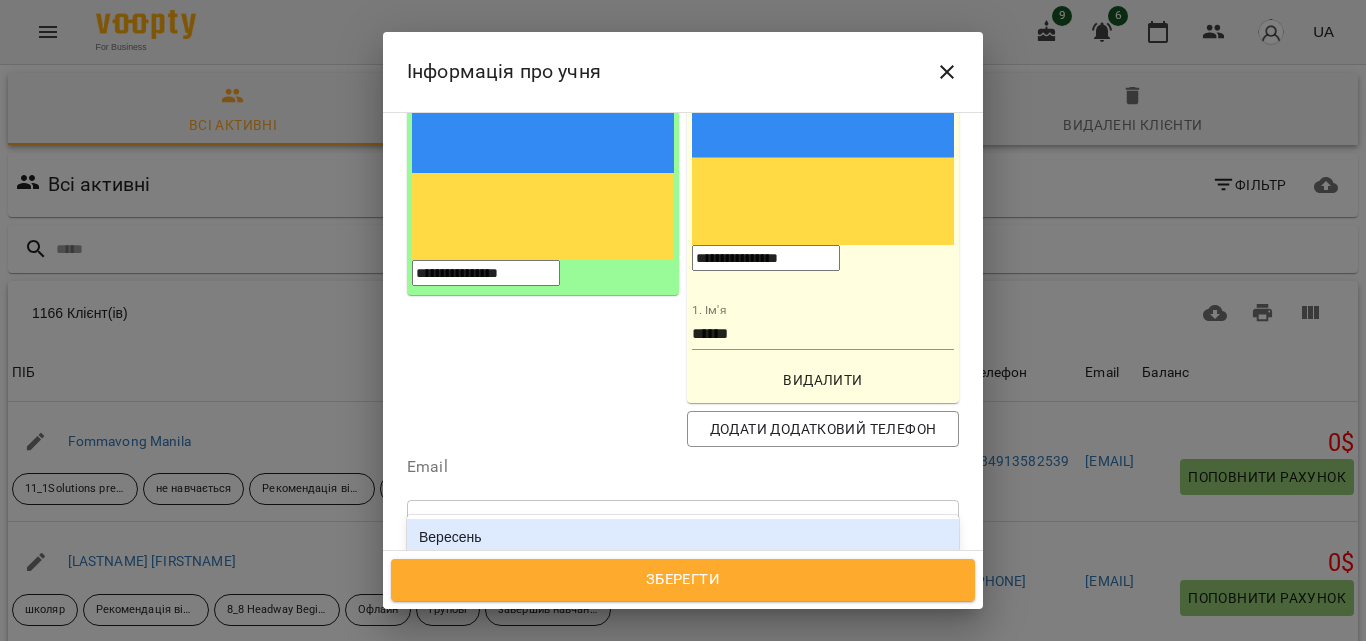 click on "Вересень" at bounding box center (683, 537) 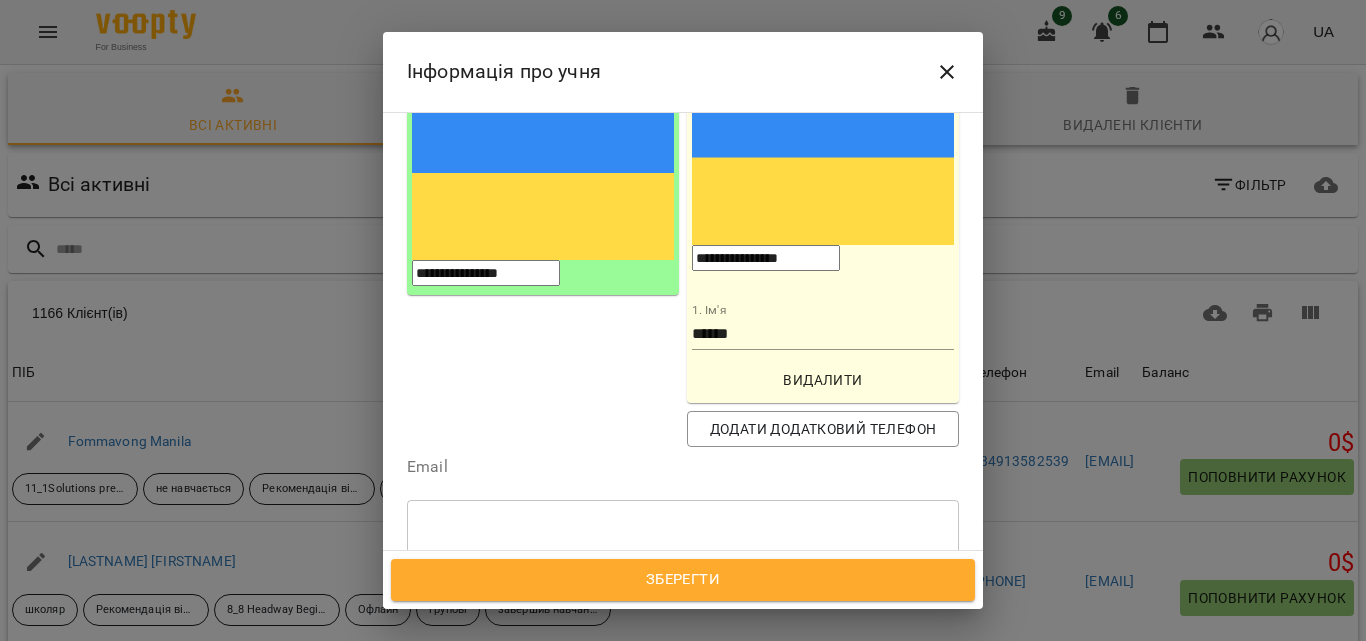 click on "школяр Офлайн групові Вересень" at bounding box center [646, 621] 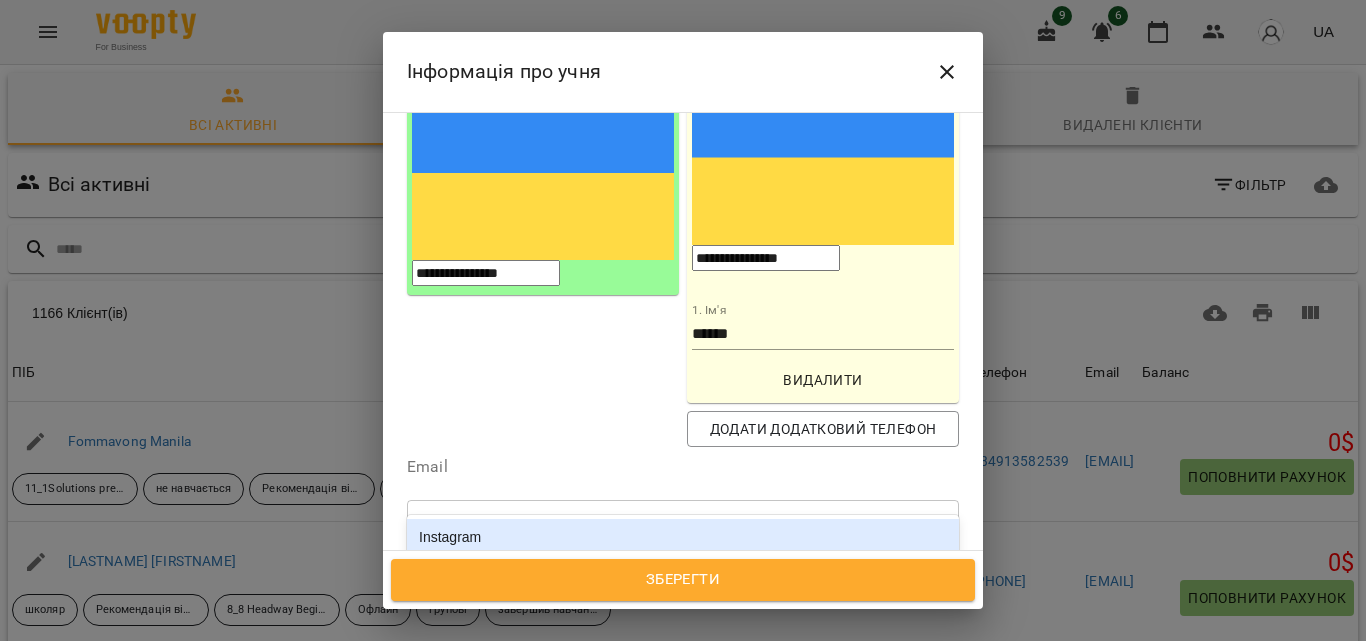 type on "*****" 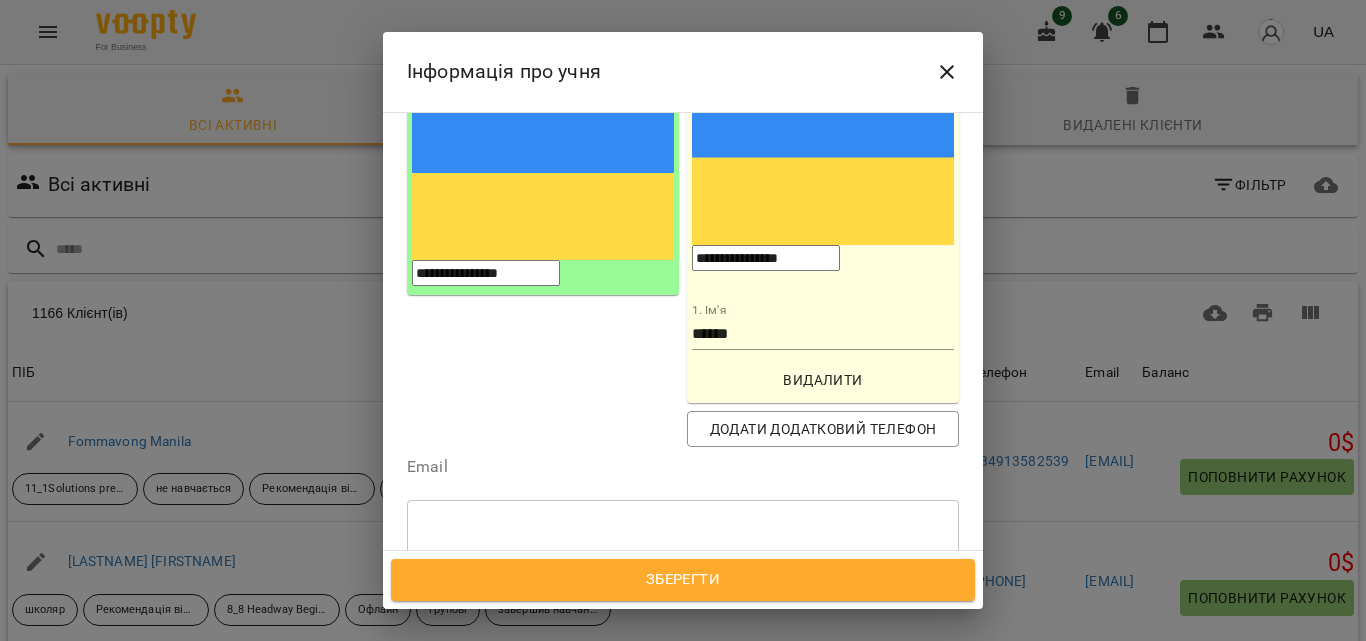 click on "[LASTNAME] [FIRSTNAME] [OPTION] [OPTION] [OPTION]" at bounding box center (646, 621) 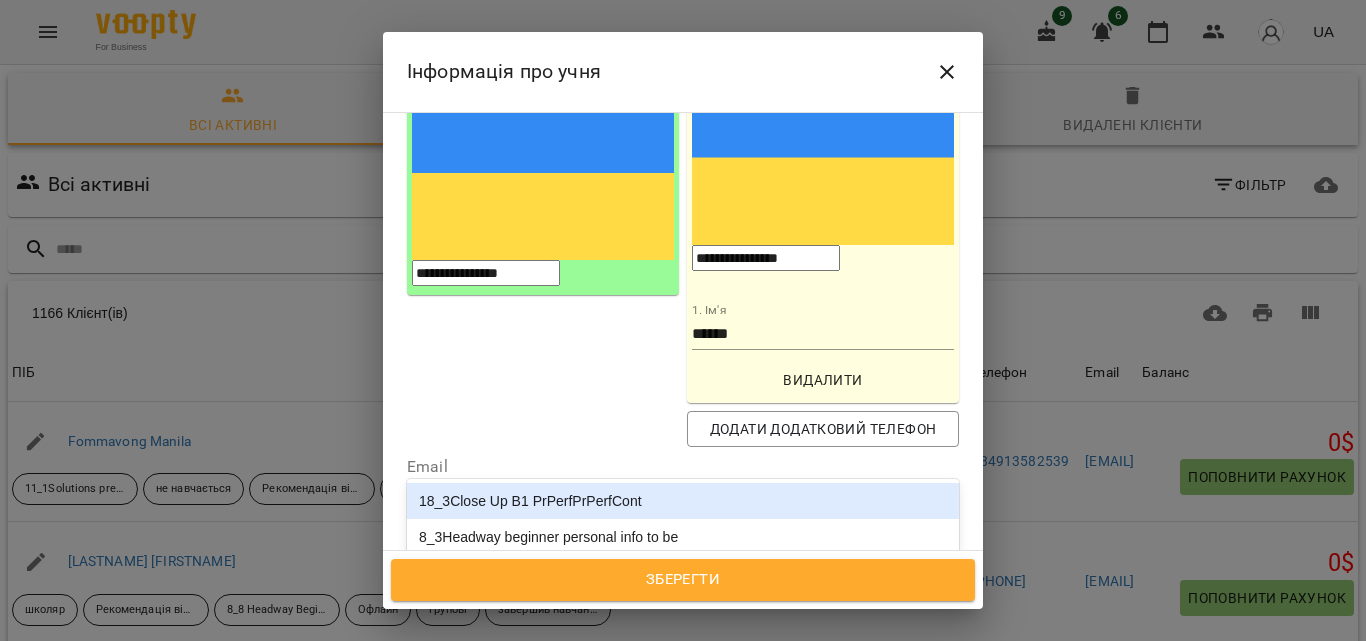 type on "***" 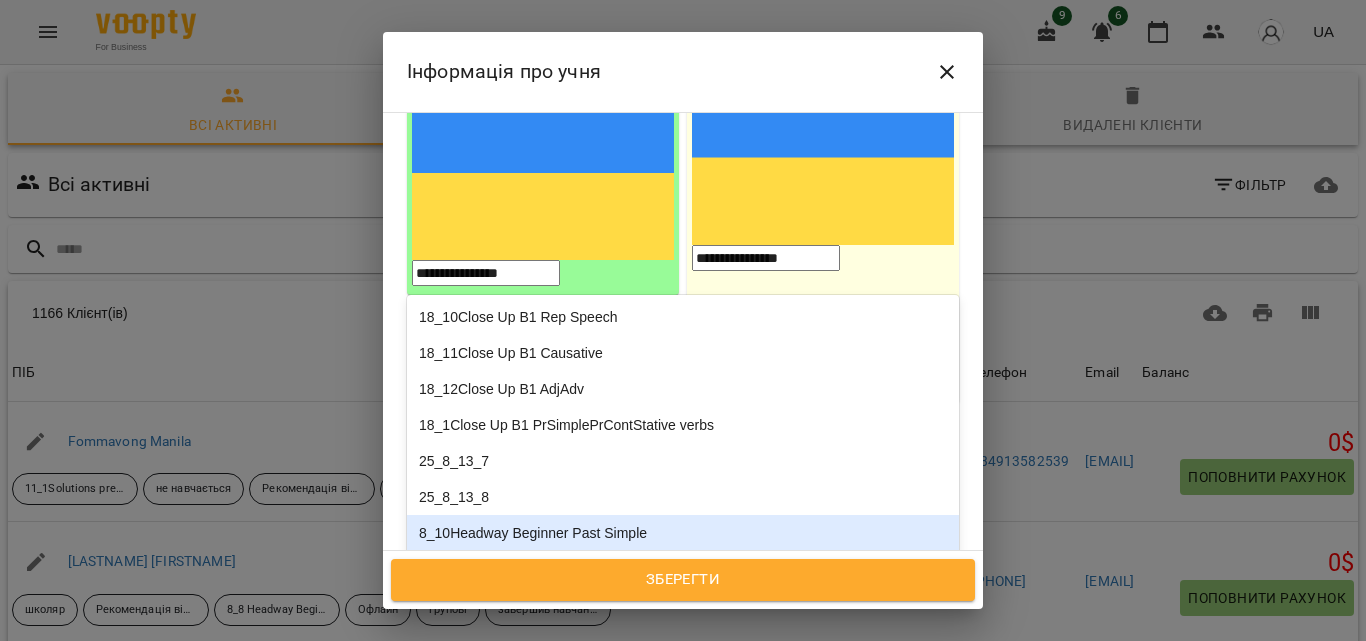 scroll, scrollTop: 174, scrollLeft: 0, axis: vertical 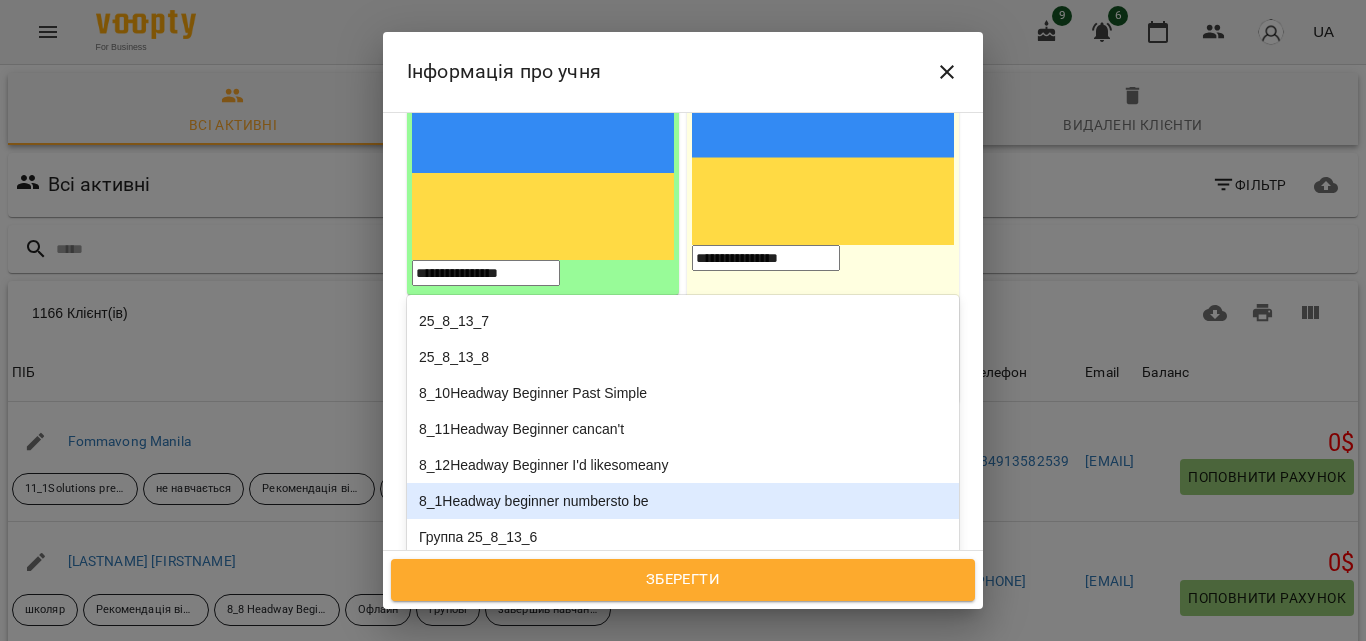click on "8_1Headway beginner numbersto be" at bounding box center (683, 501) 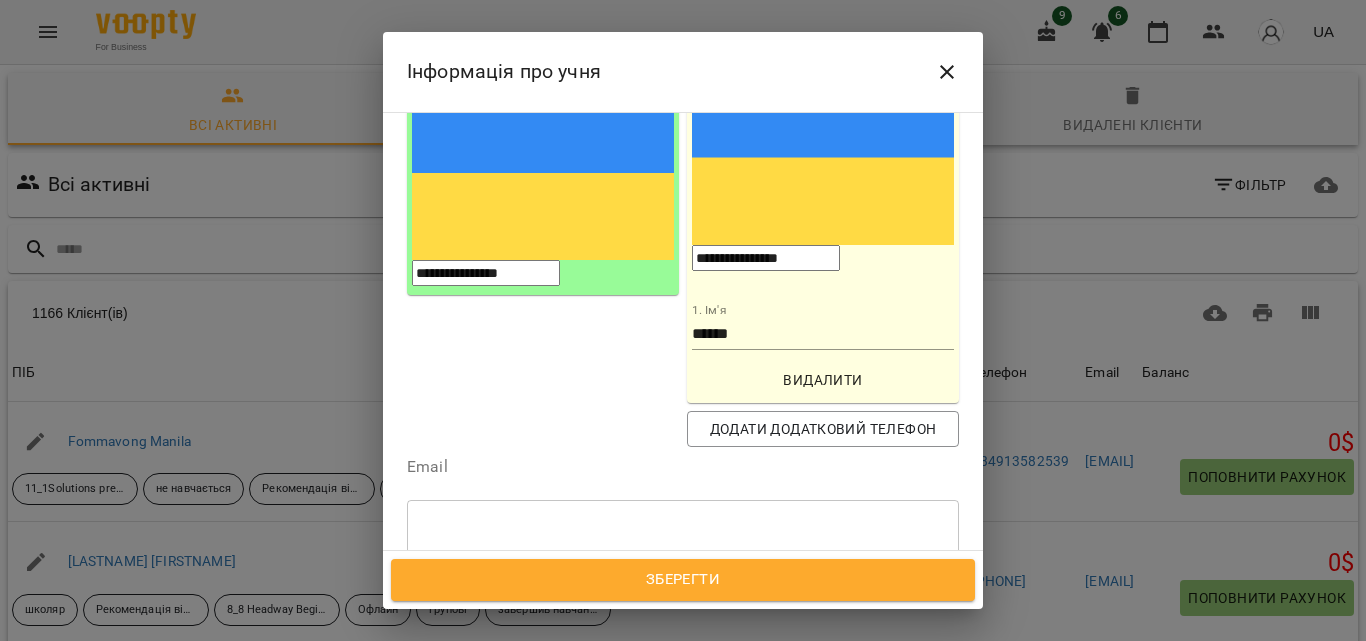 click on "Дата народження" at bounding box center [683, 695] 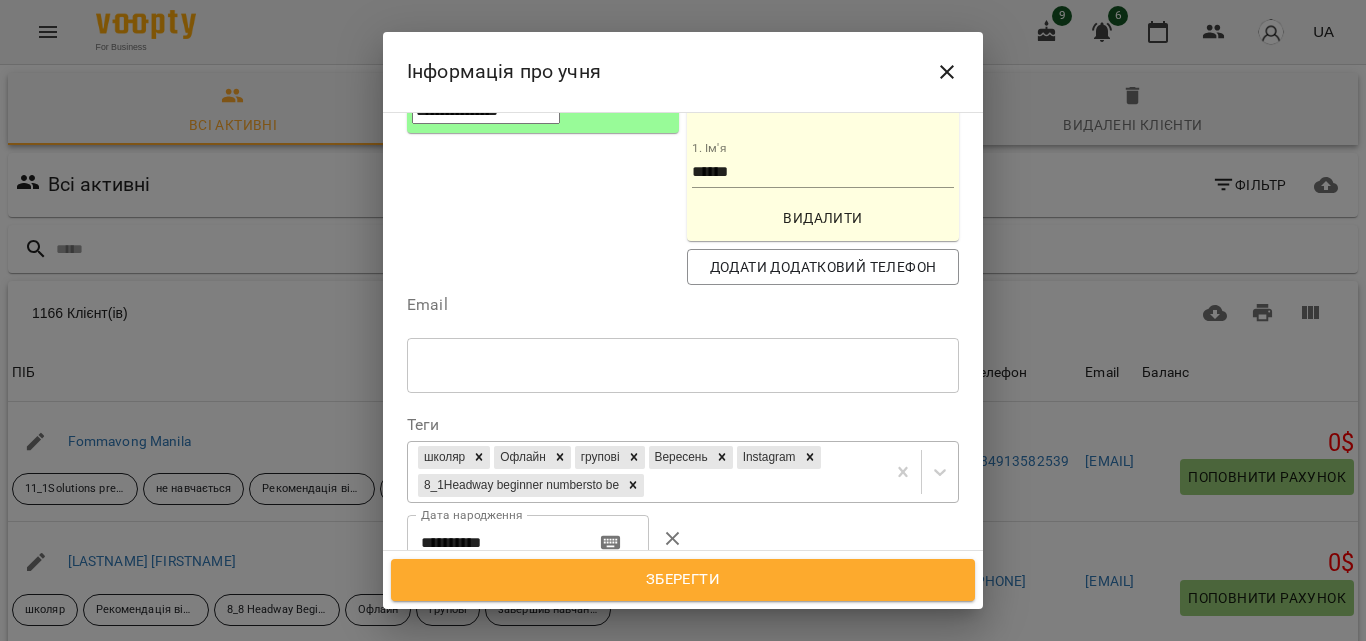 scroll, scrollTop: 473, scrollLeft: 0, axis: vertical 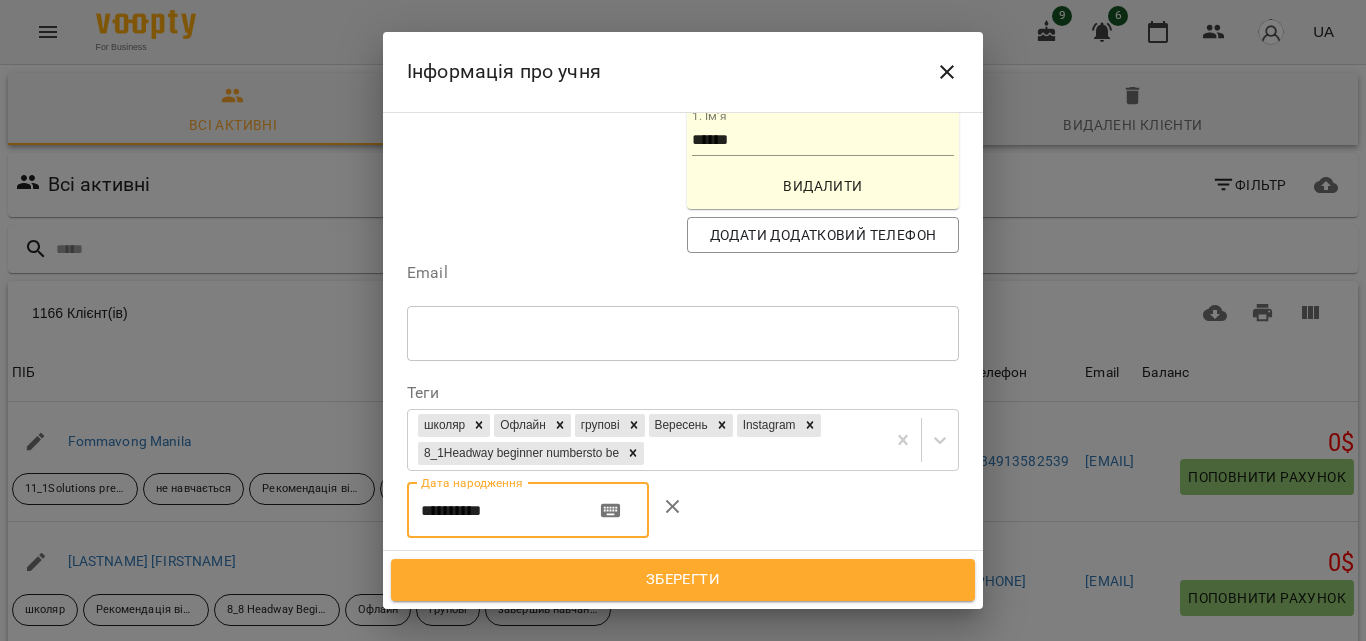 click on "**********" at bounding box center (493, 511) 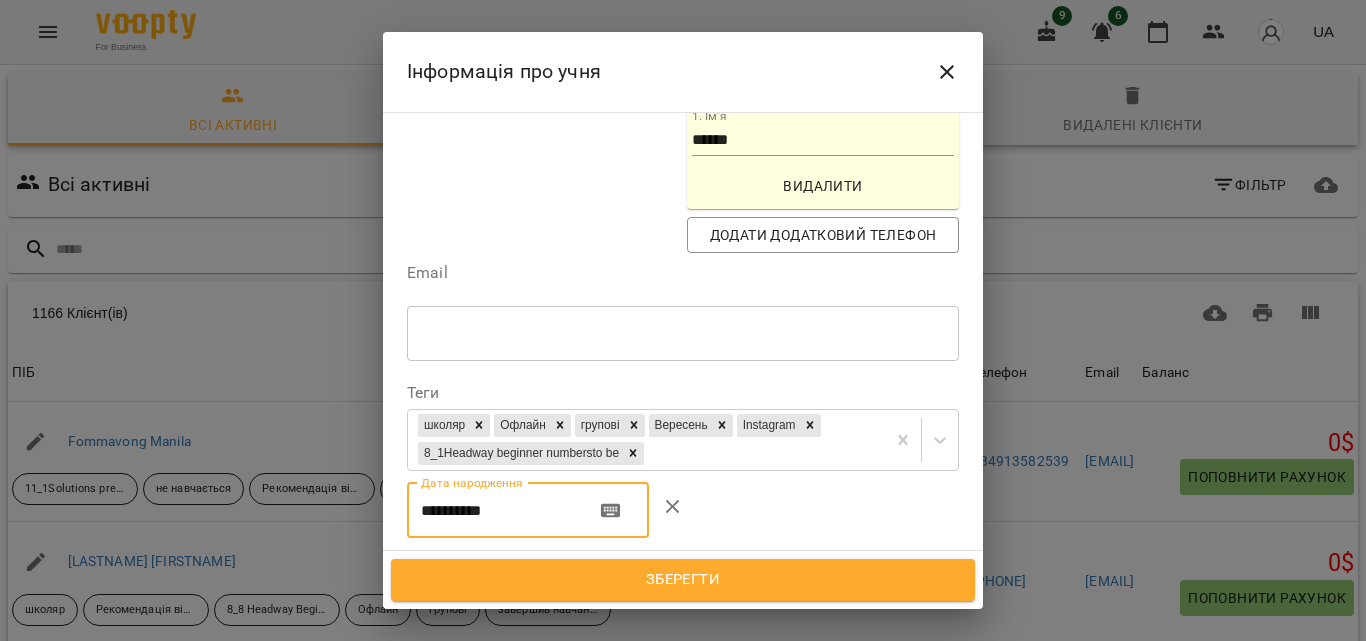 drag, startPoint x: 460, startPoint y: 344, endPoint x: 447, endPoint y: 344, distance: 13 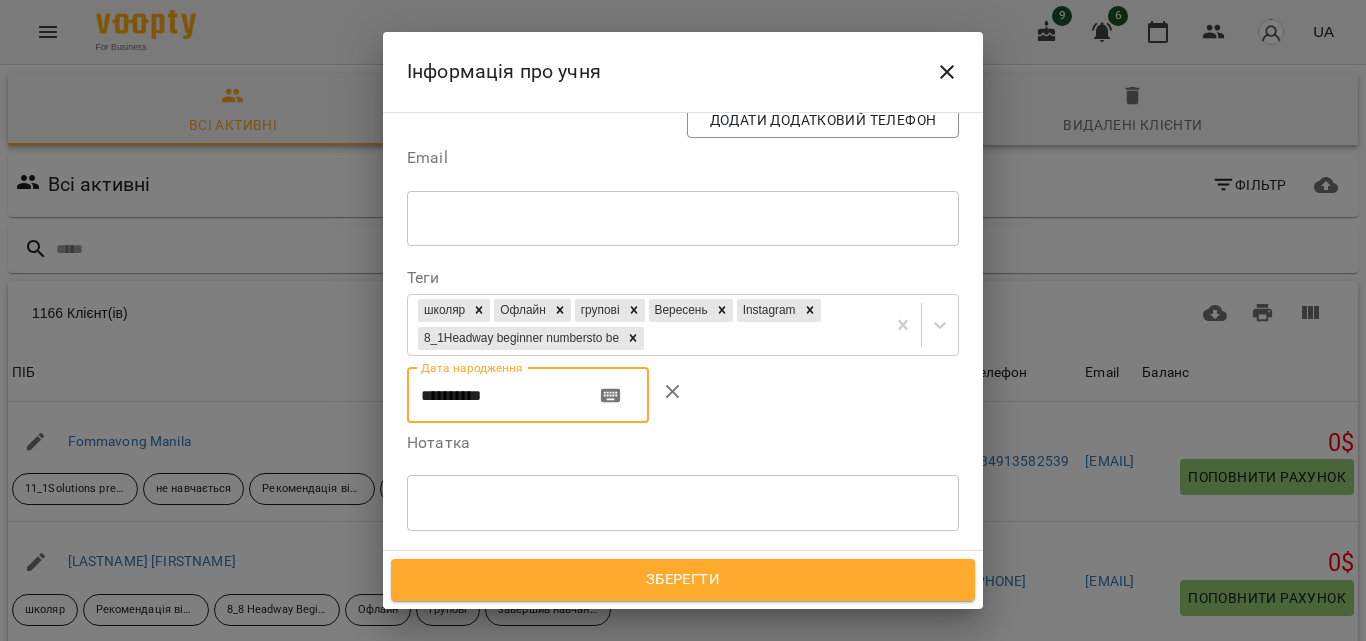 scroll, scrollTop: 590, scrollLeft: 0, axis: vertical 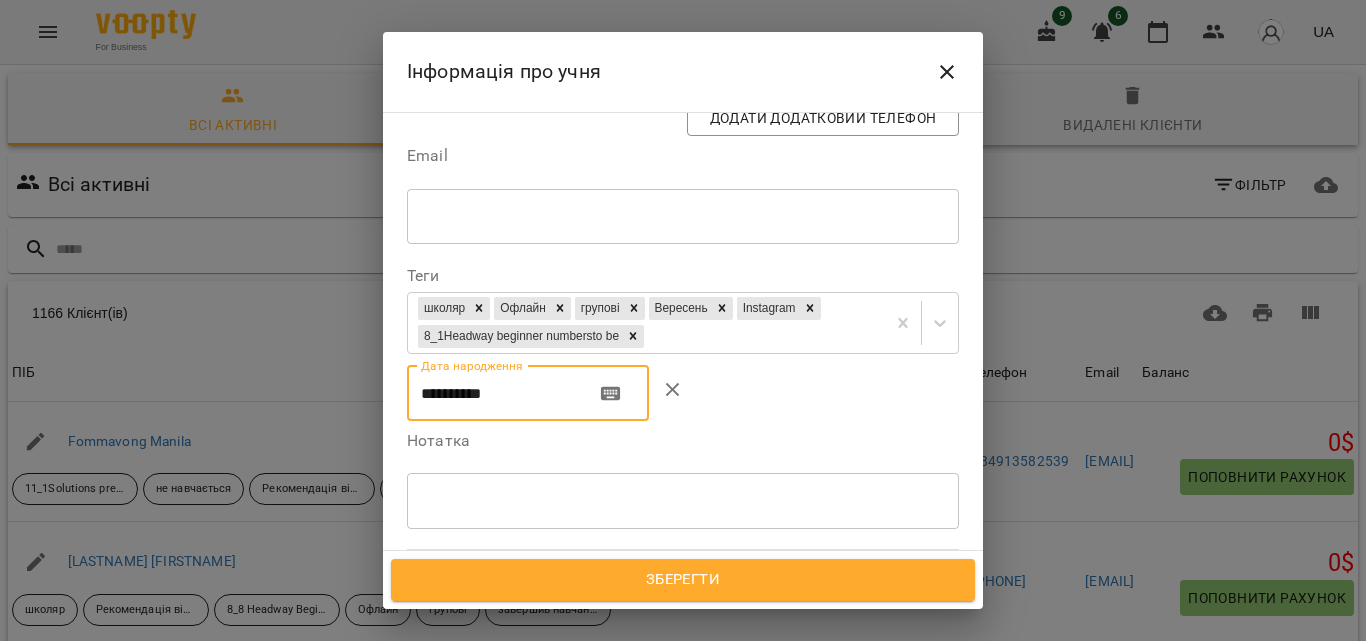 type on "**********" 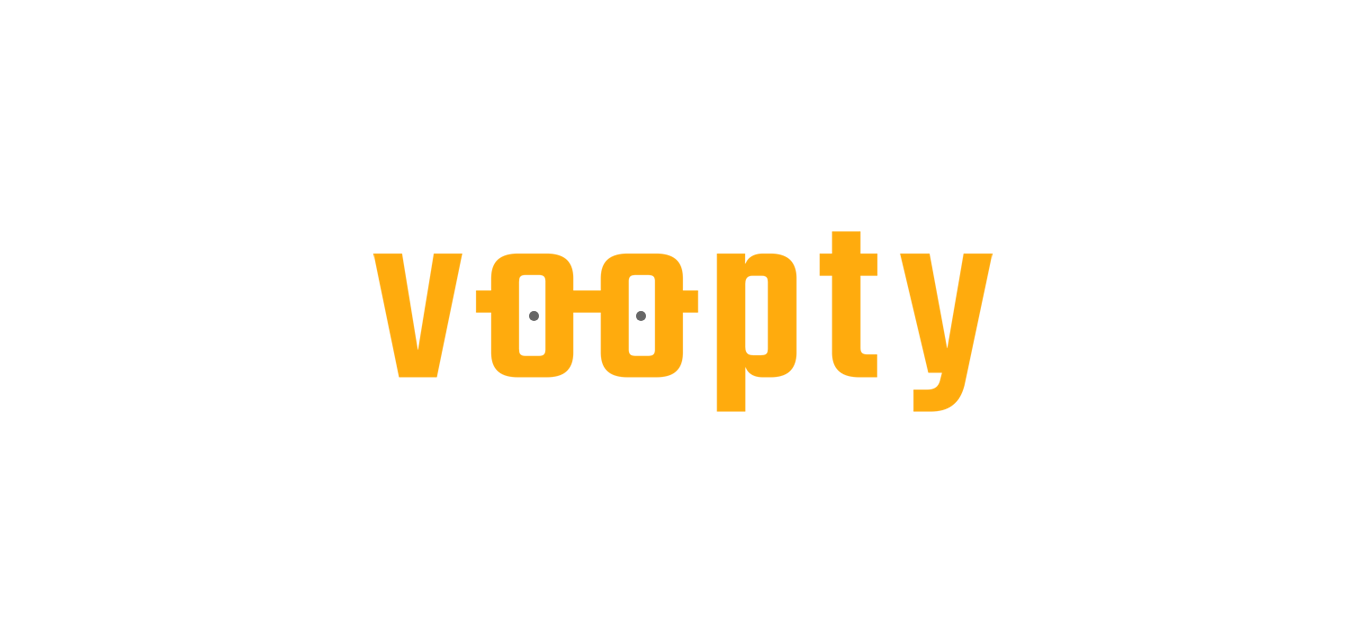 scroll, scrollTop: 0, scrollLeft: 0, axis: both 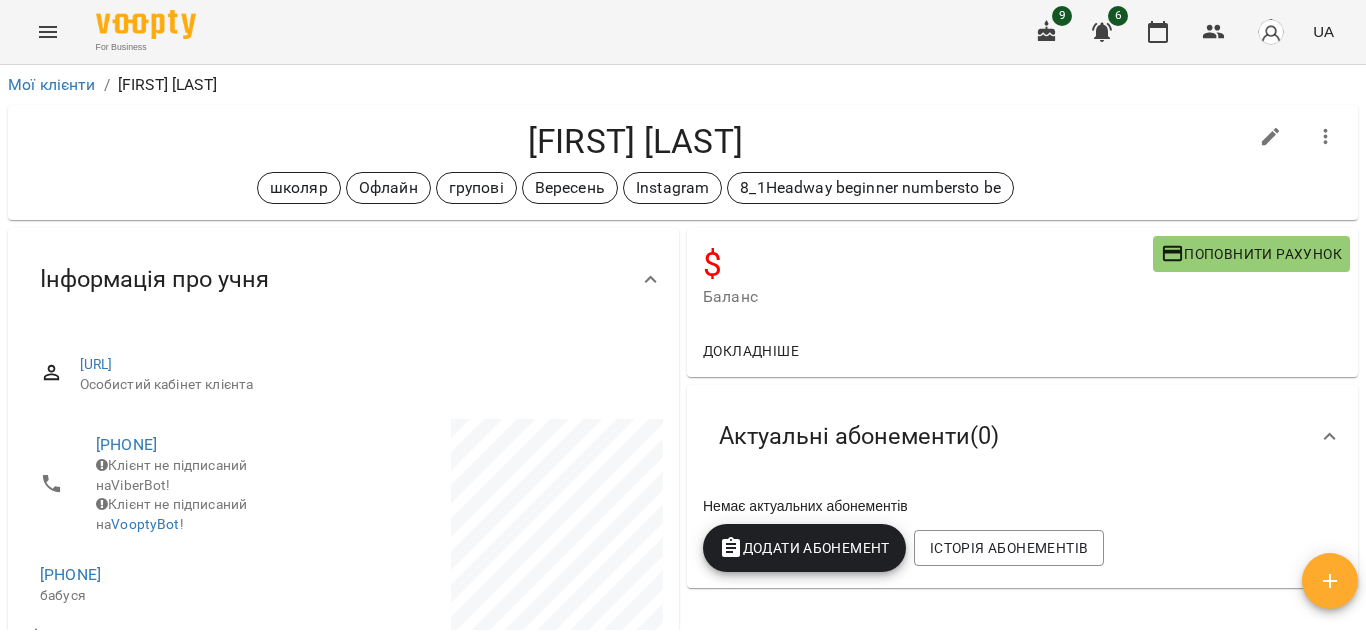 click 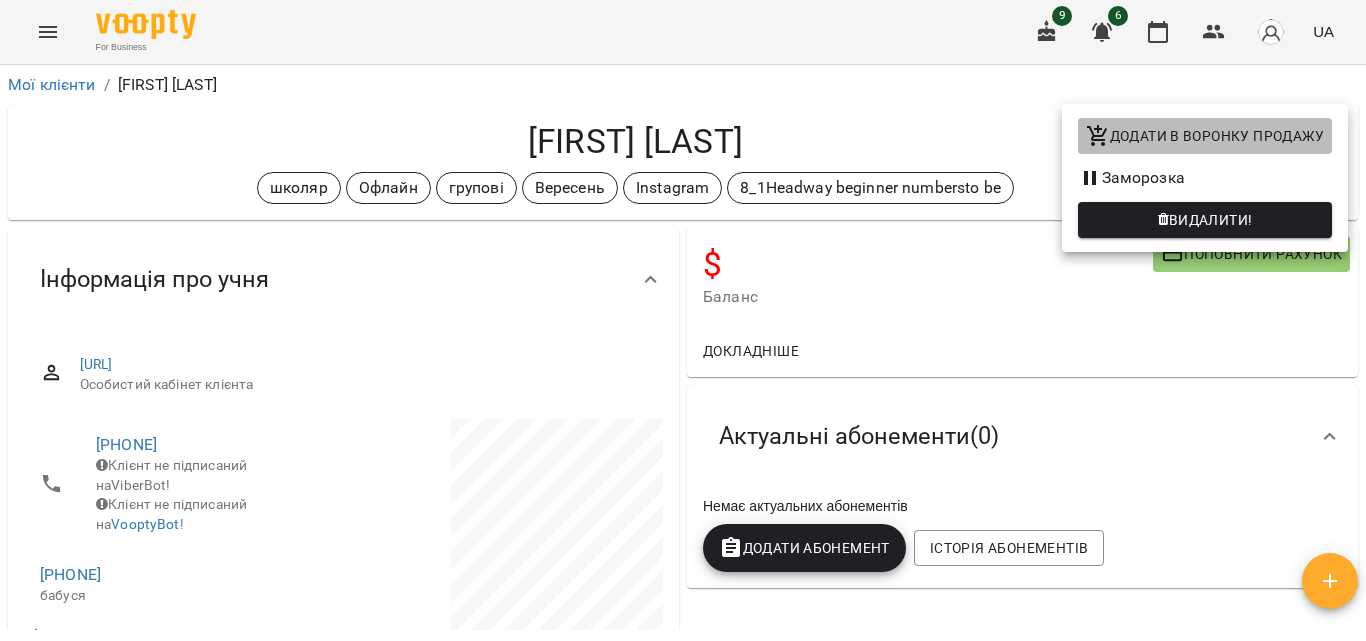 click on "Додати в воронку продажу" at bounding box center (1205, 136) 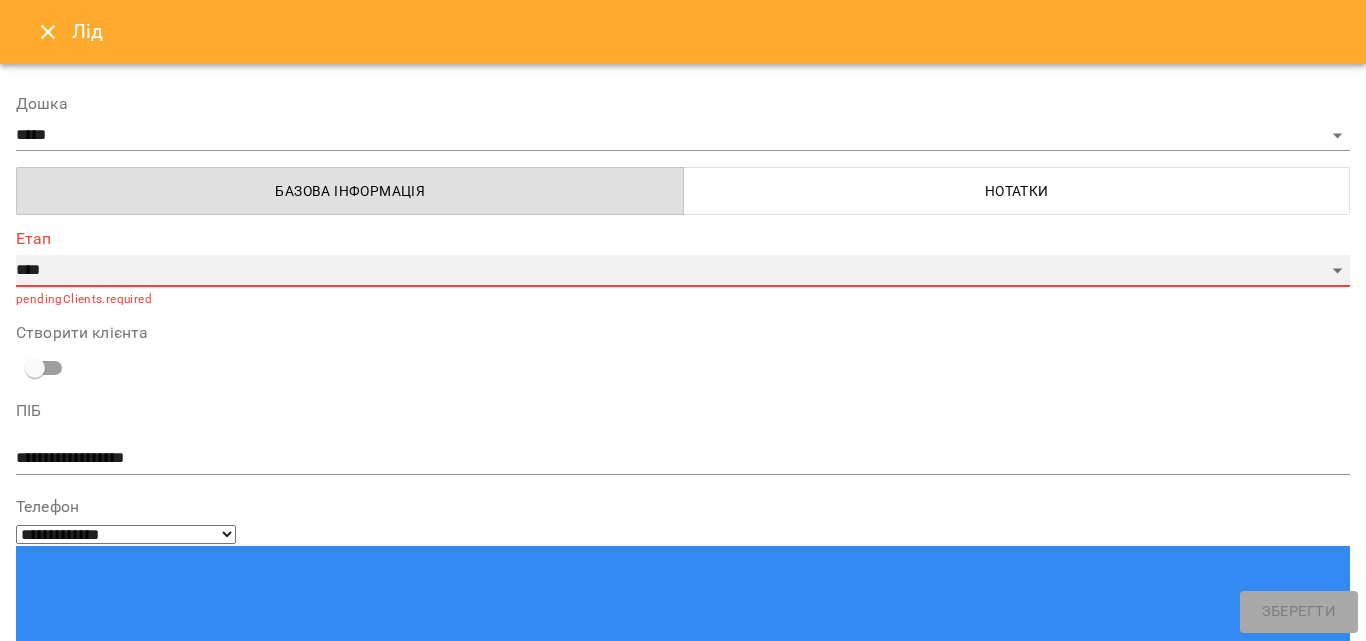 click on "**********" at bounding box center [683, 271] 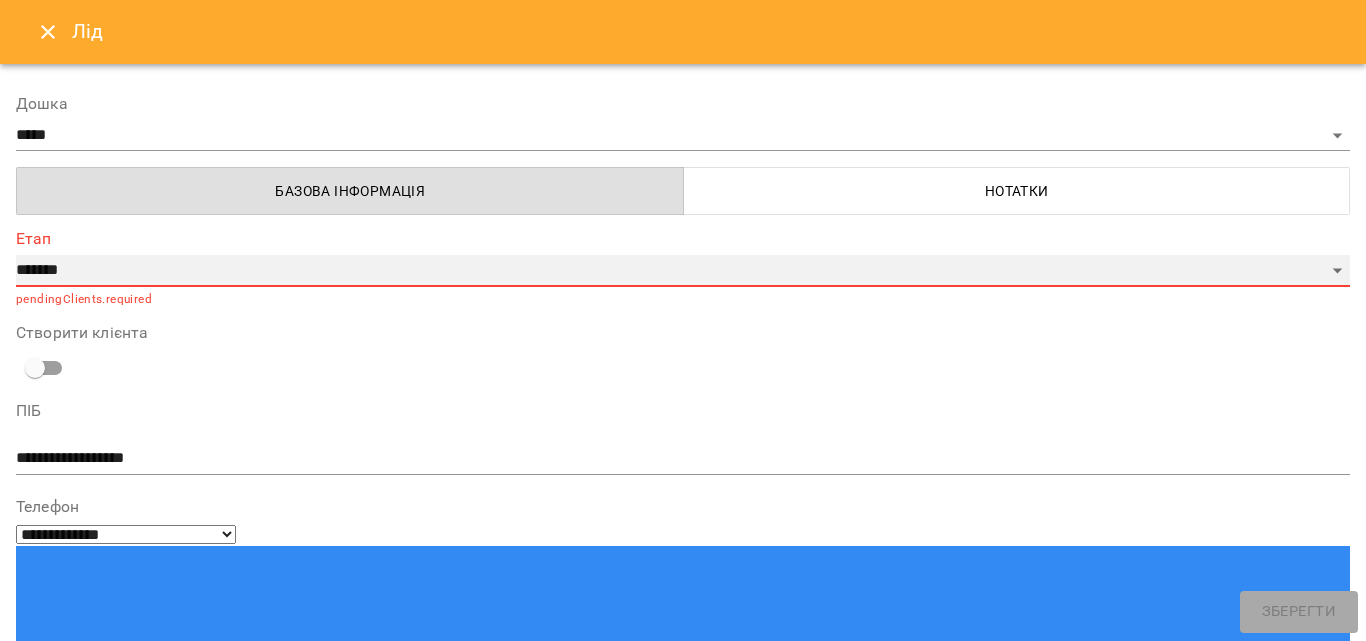 click on "**********" at bounding box center [683, 271] 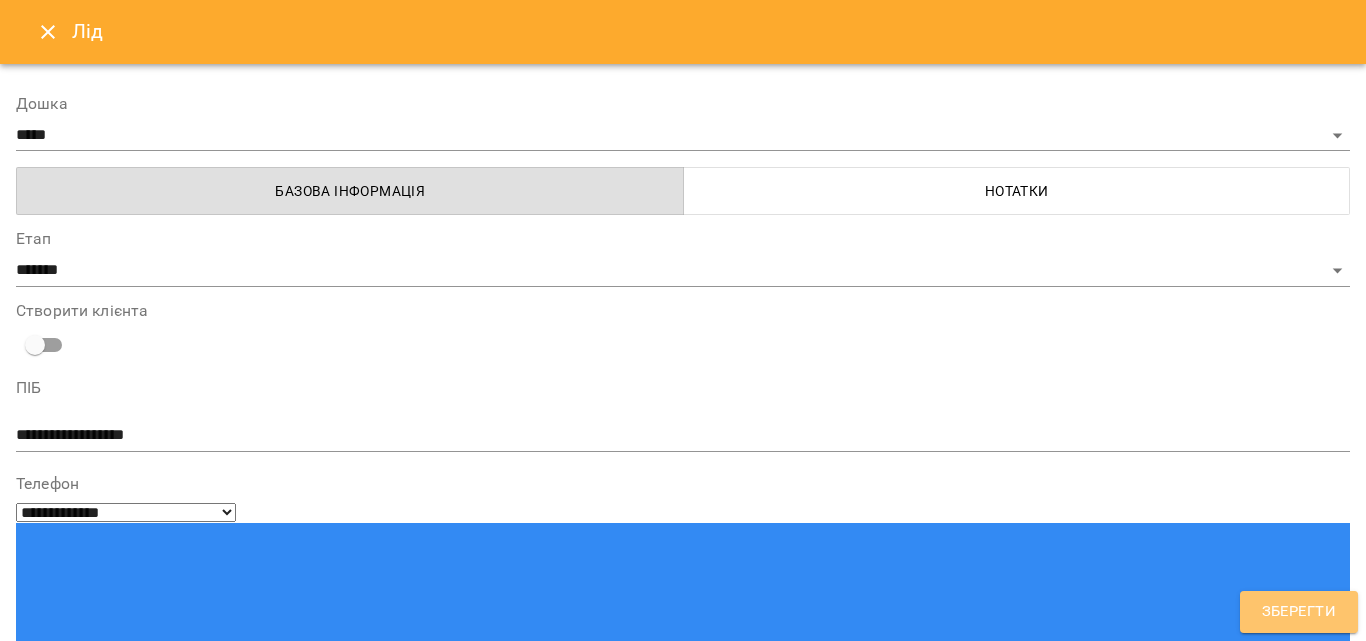 click on "Зберегти" at bounding box center [1299, 612] 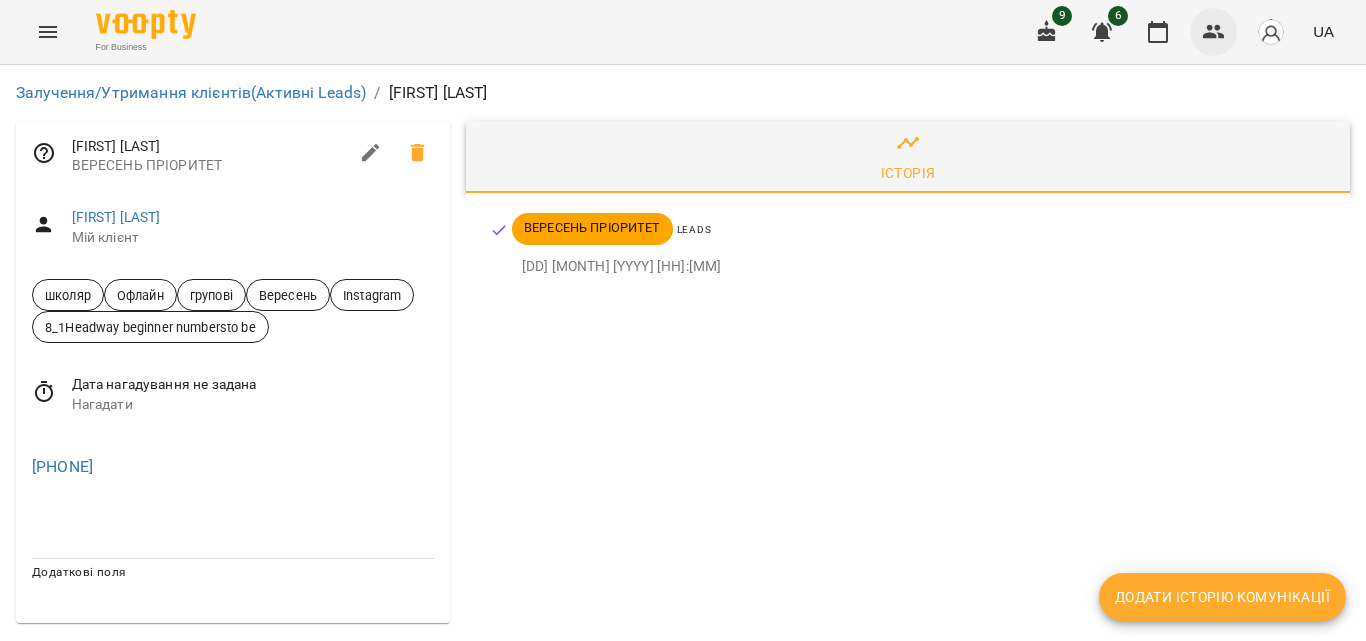 click at bounding box center [1214, 32] 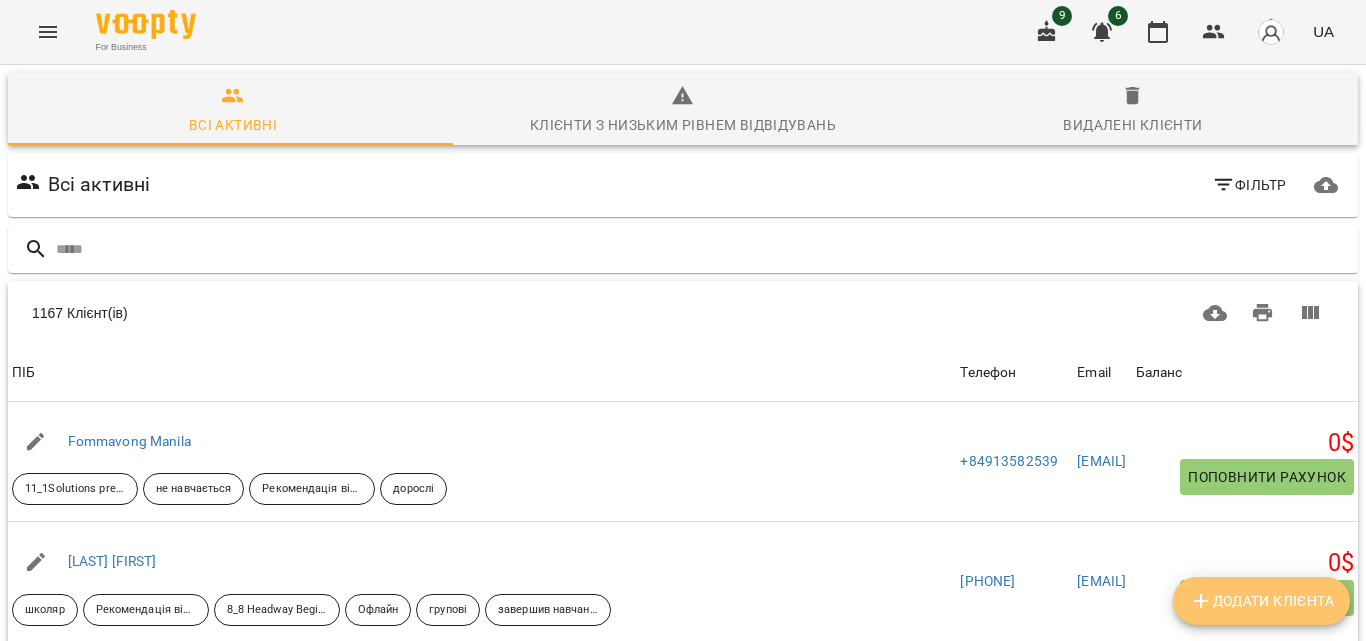 click on "Додати клієнта" at bounding box center [1261, 601] 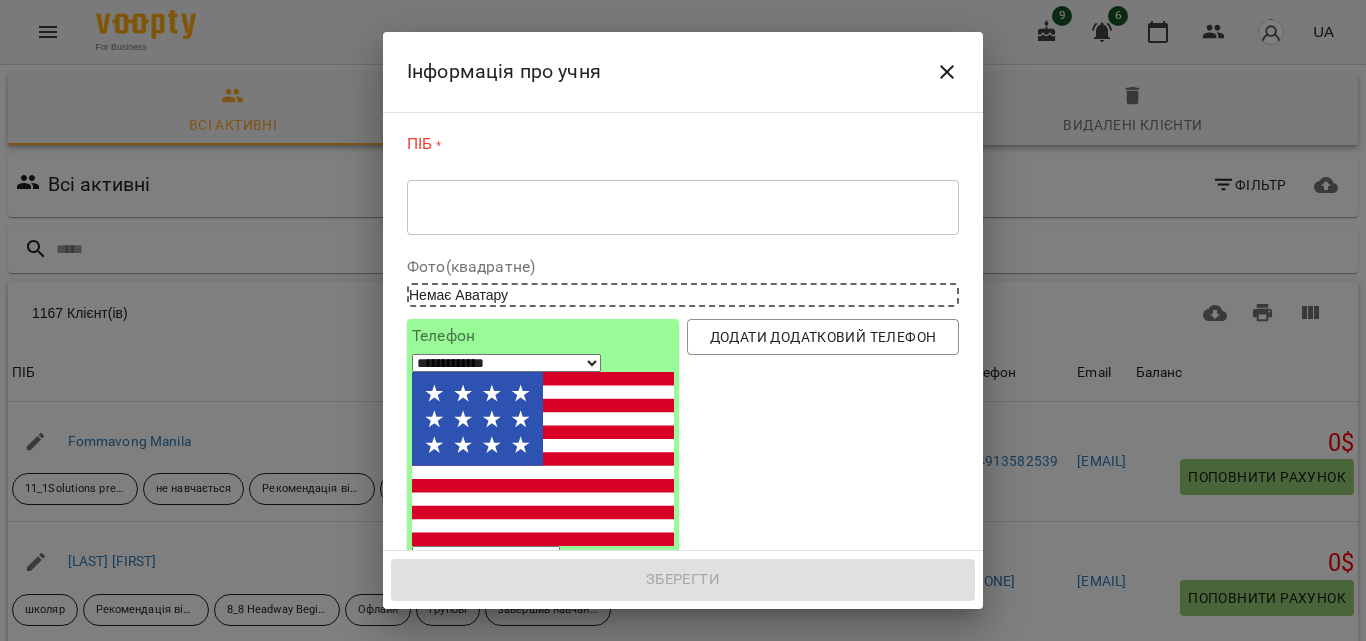 click on "* ​" at bounding box center (683, 207) 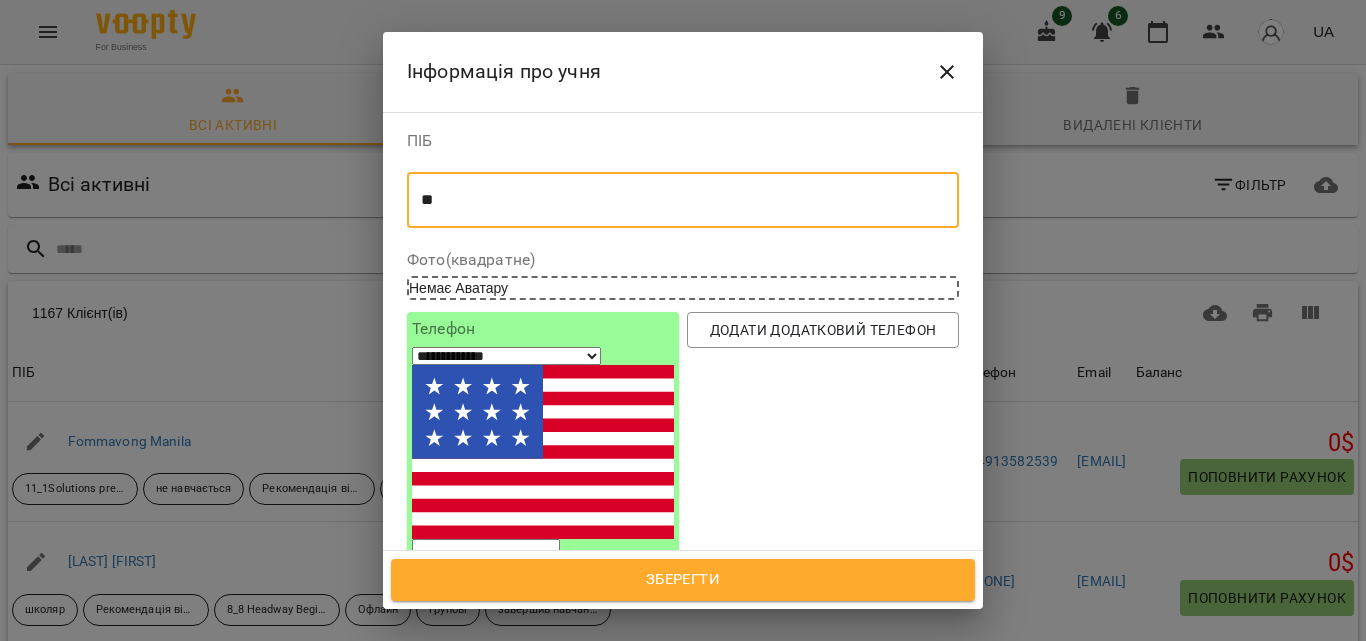 type on "*" 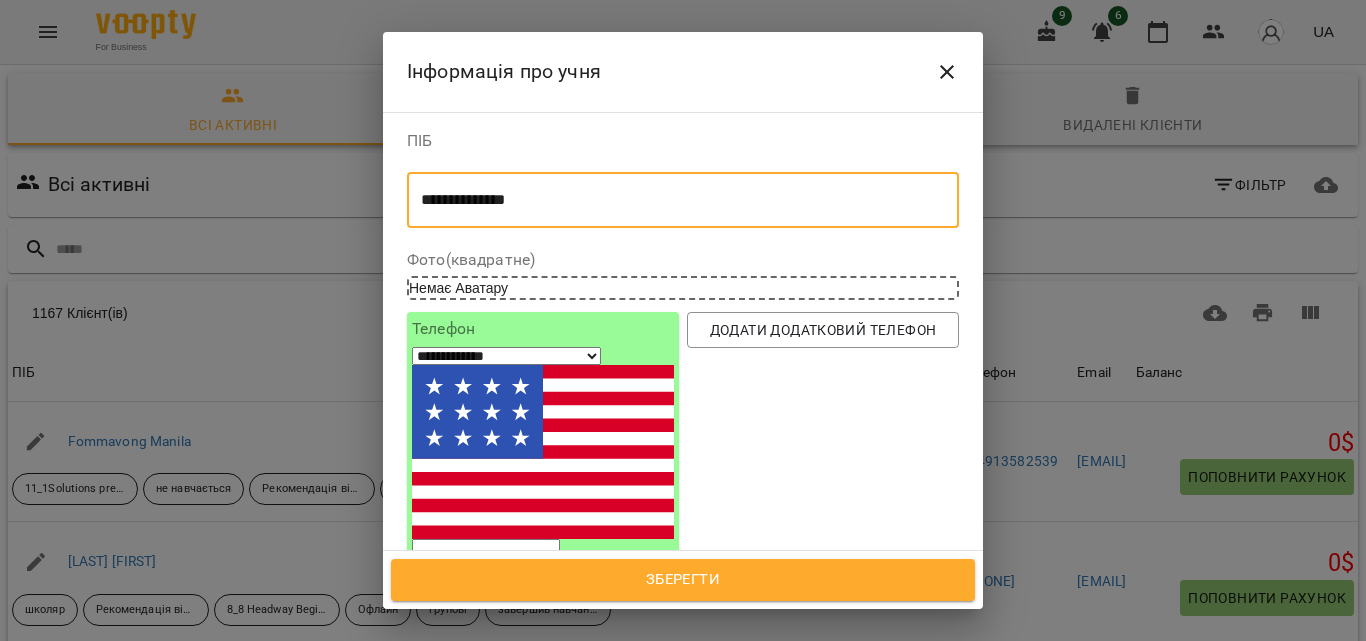 type on "**********" 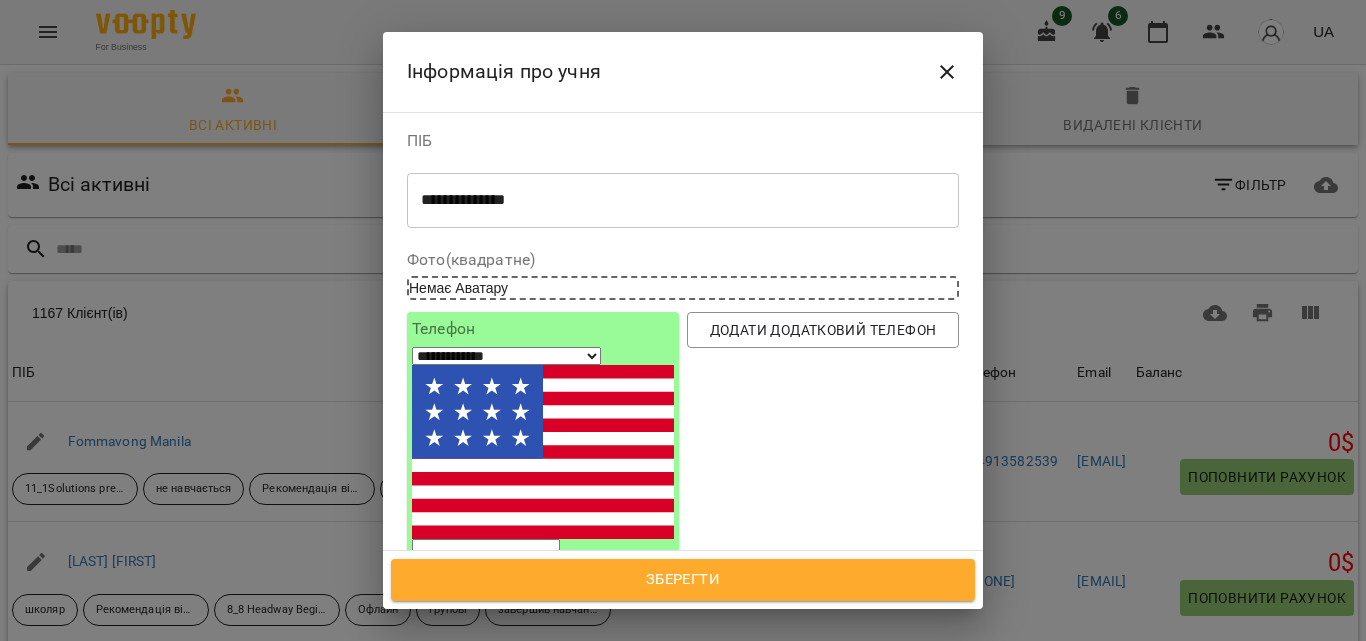 type on "*" 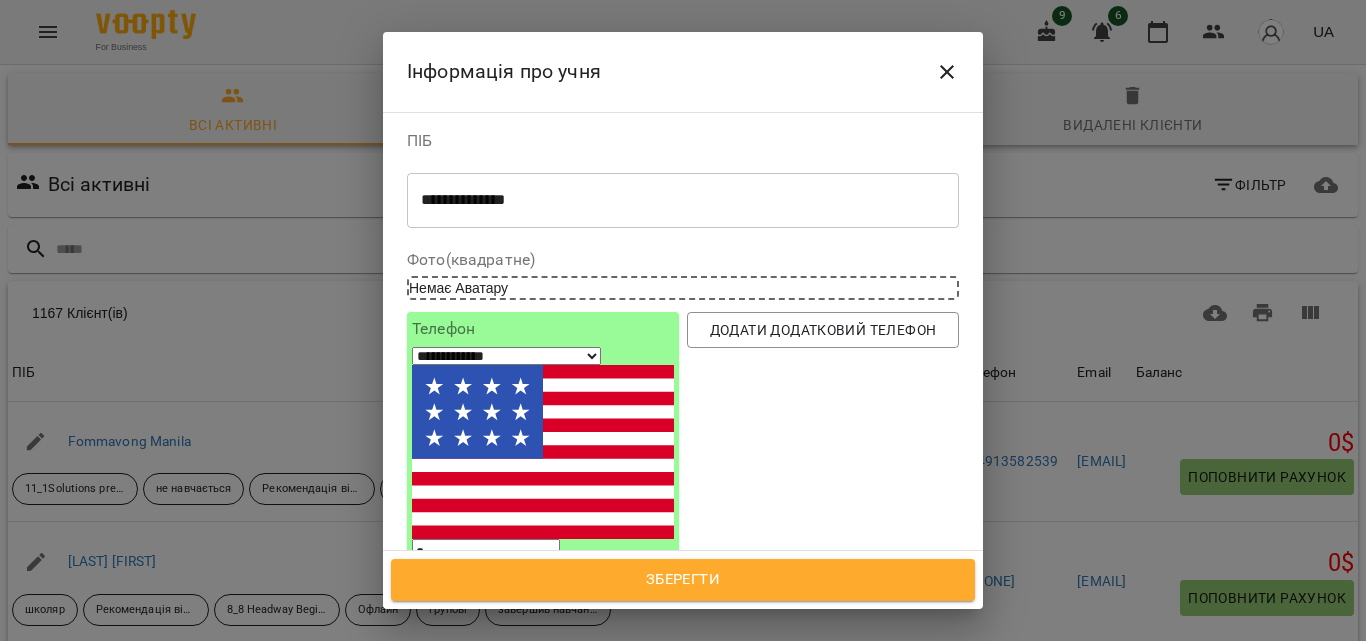 select on "**" 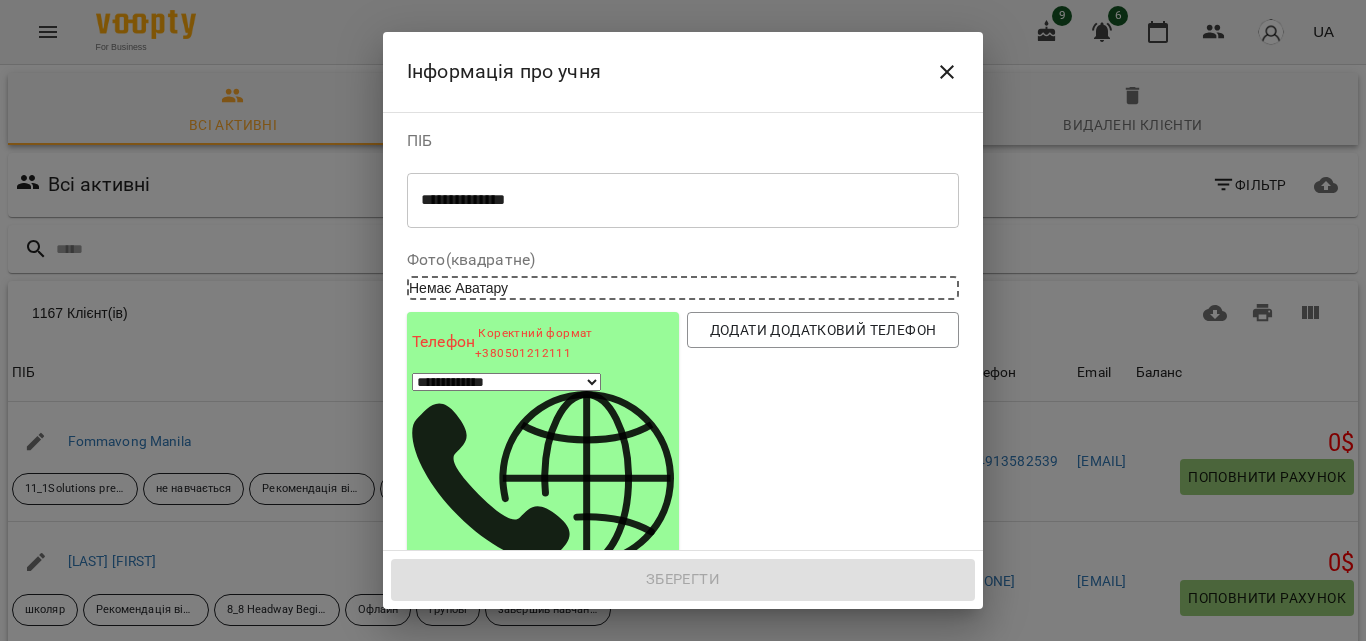 type on "***" 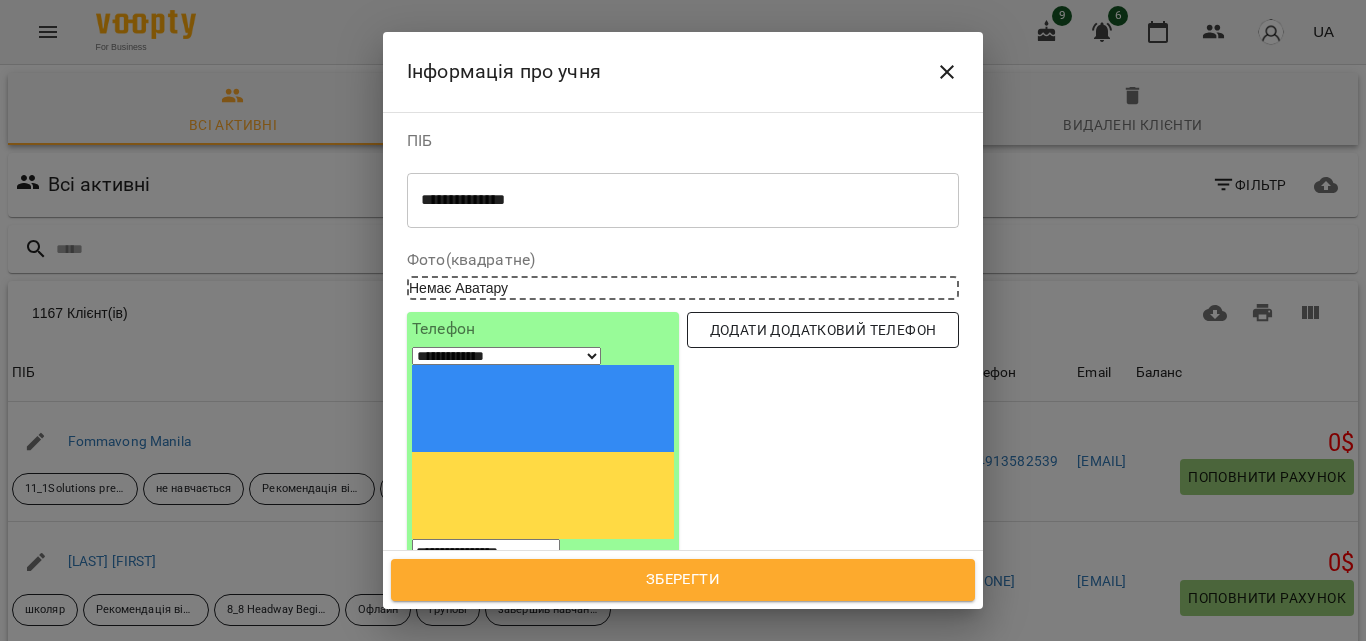 type on "**********" 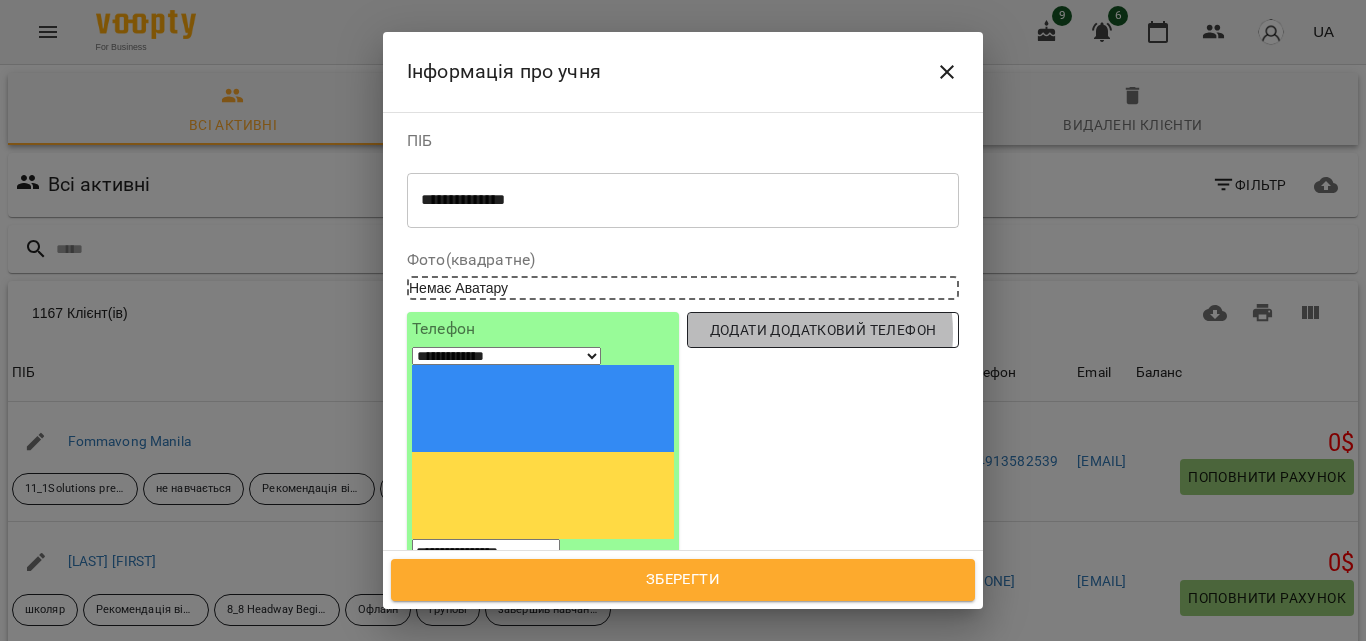 click on "Додати додатковий телефон" at bounding box center (823, 330) 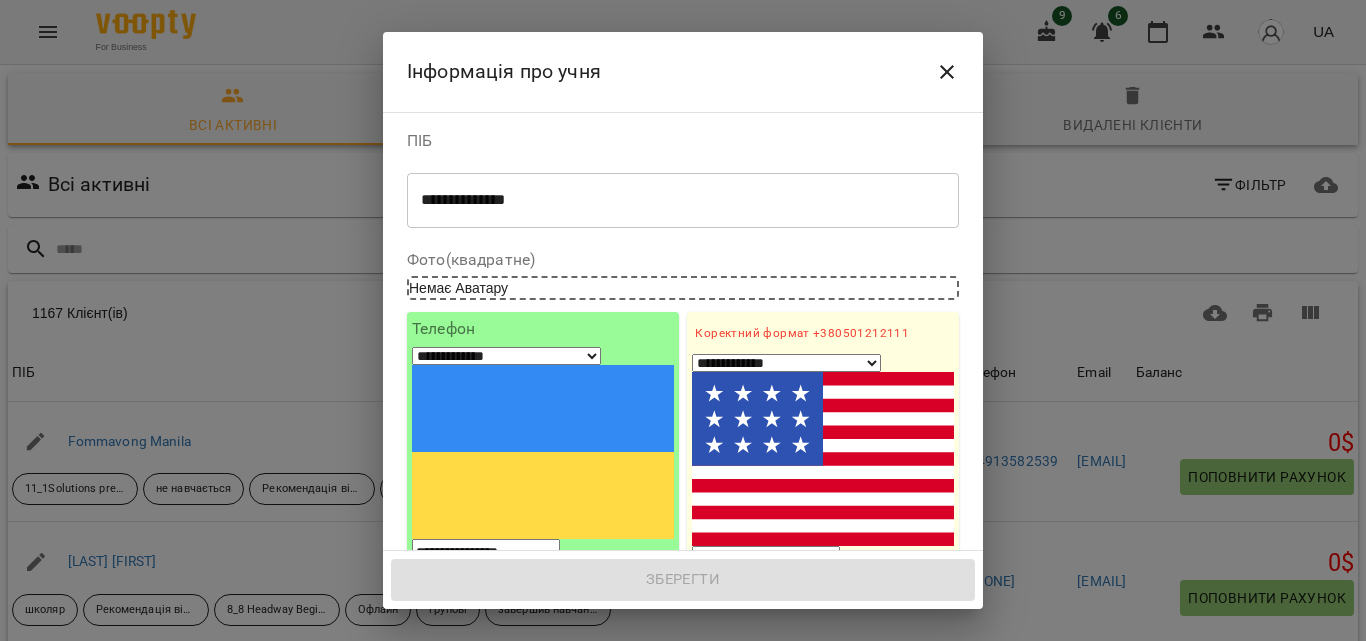 click at bounding box center [766, 559] 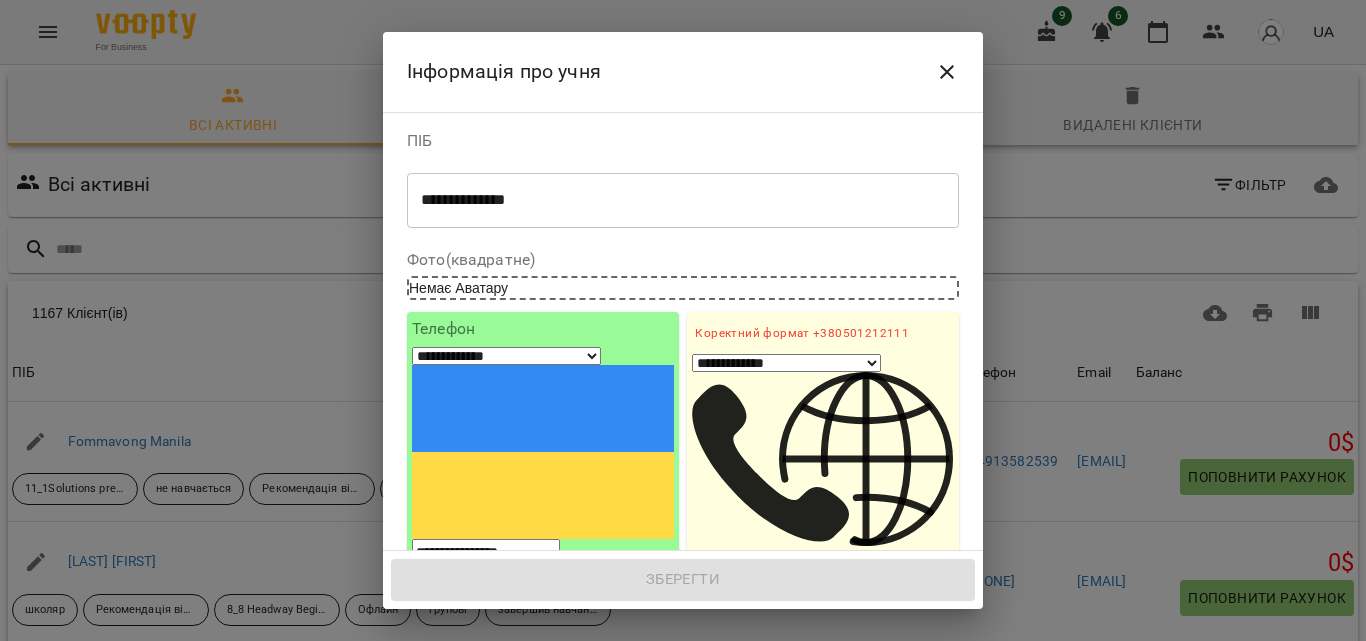type on "***" 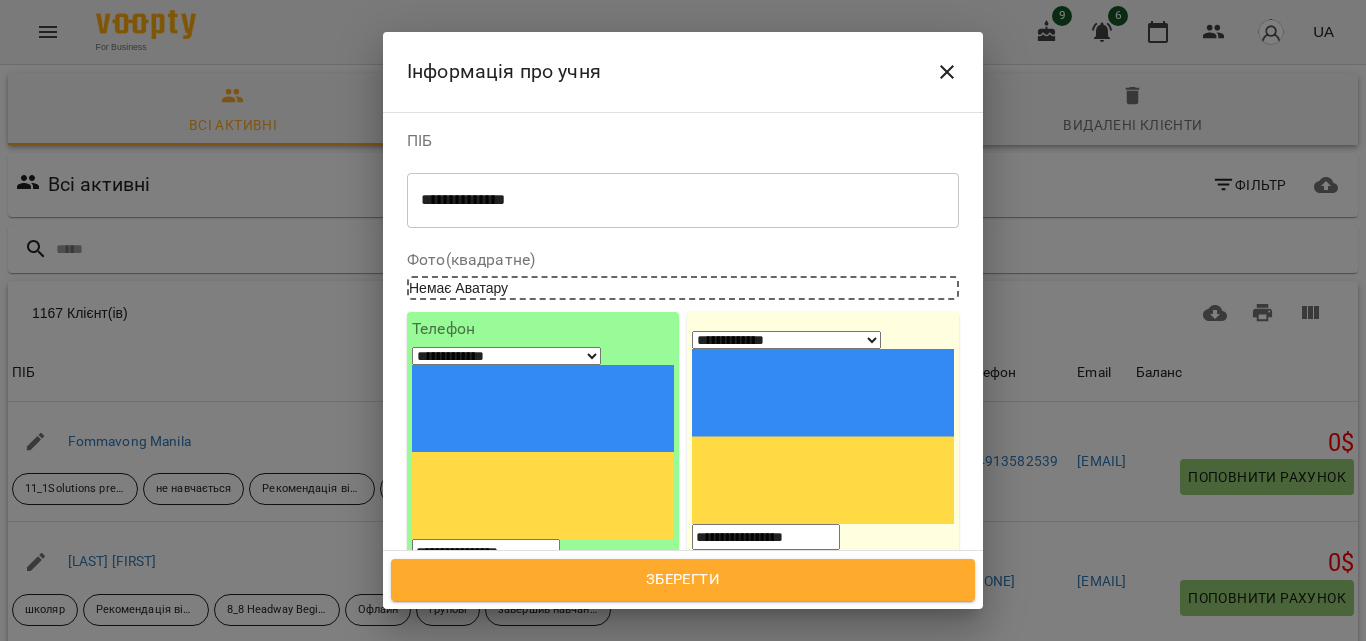 type on "**********" 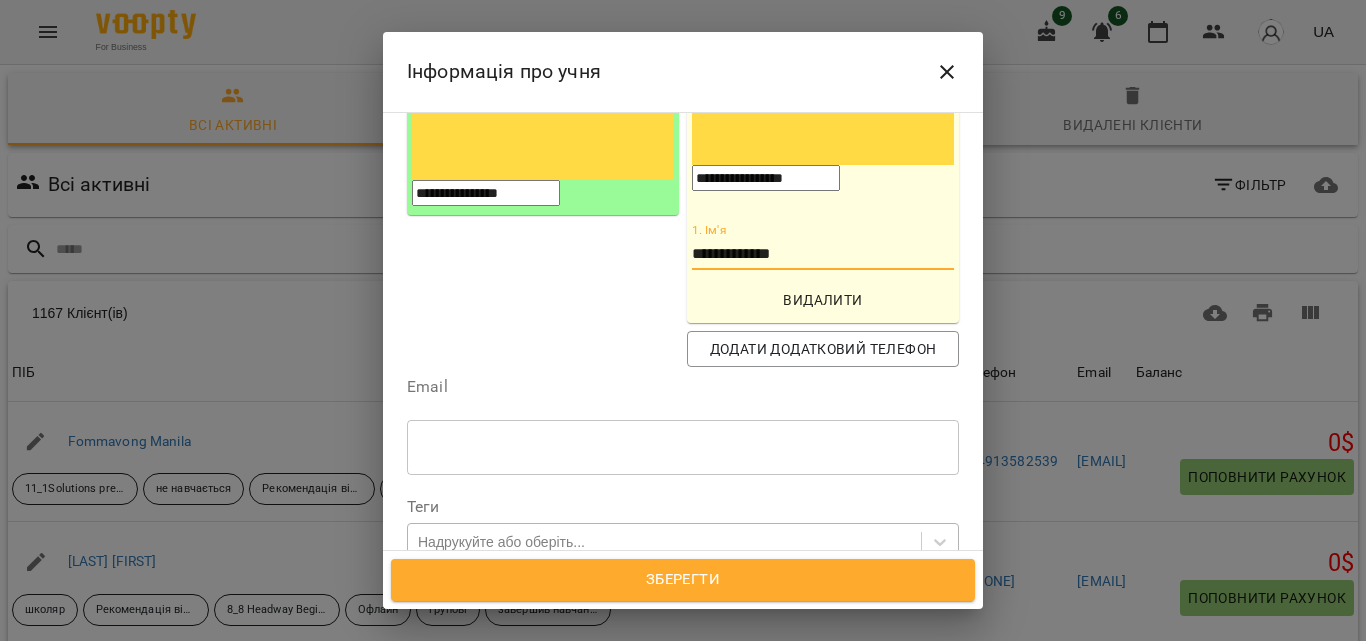 scroll, scrollTop: 364, scrollLeft: 0, axis: vertical 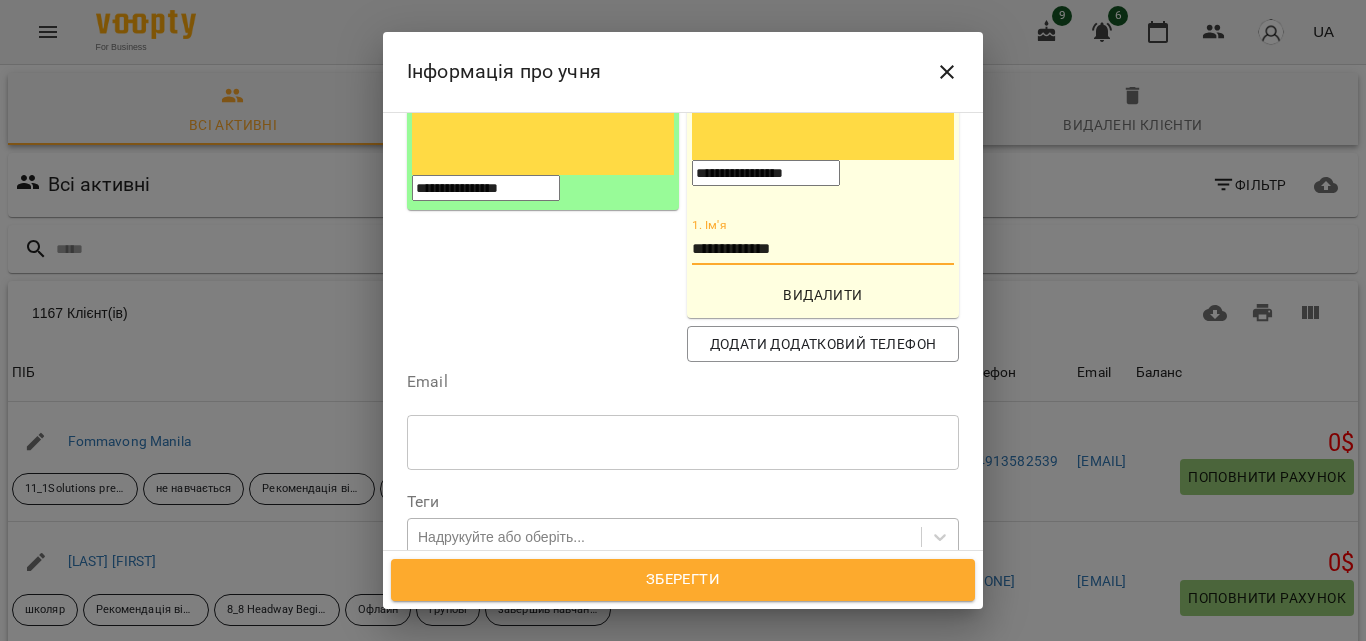 type on "**********" 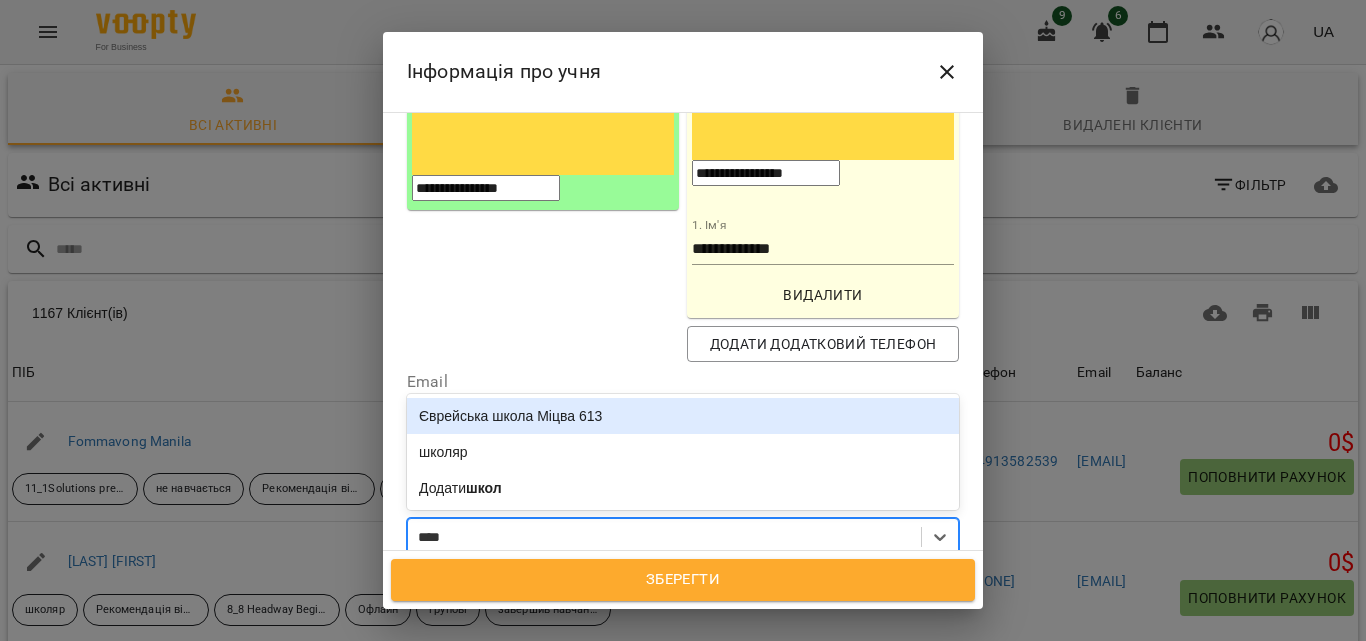 type on "*****" 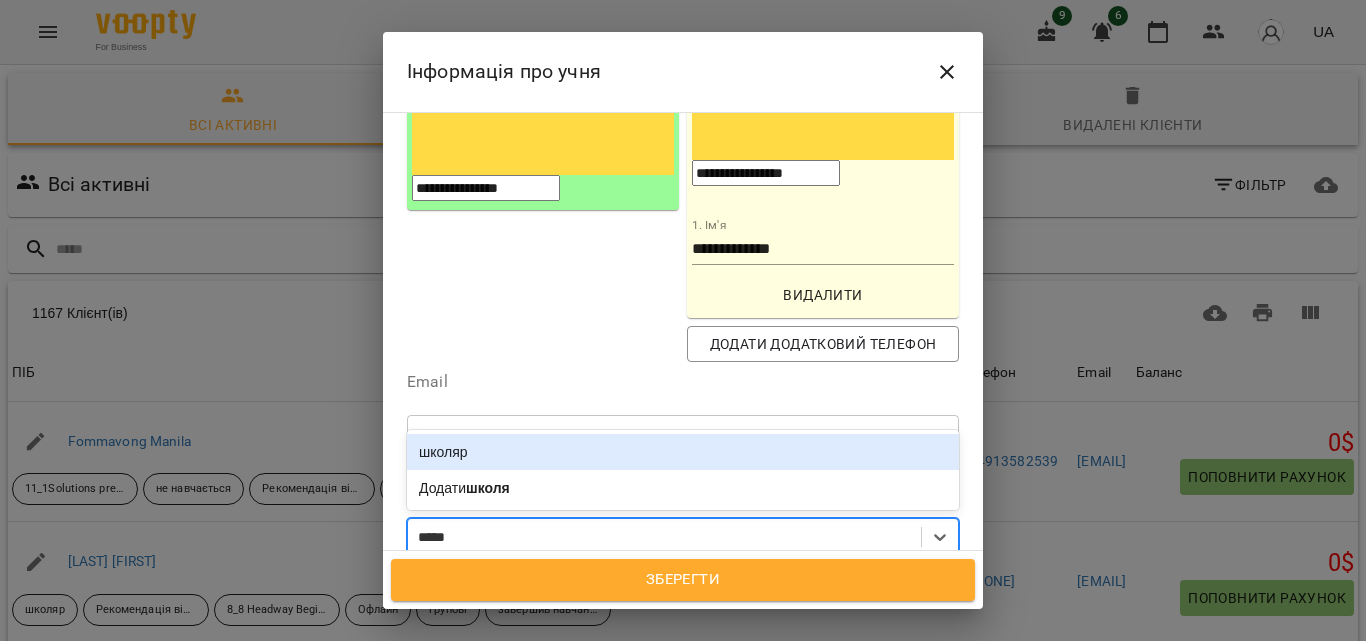 click on "школяр" at bounding box center (683, 452) 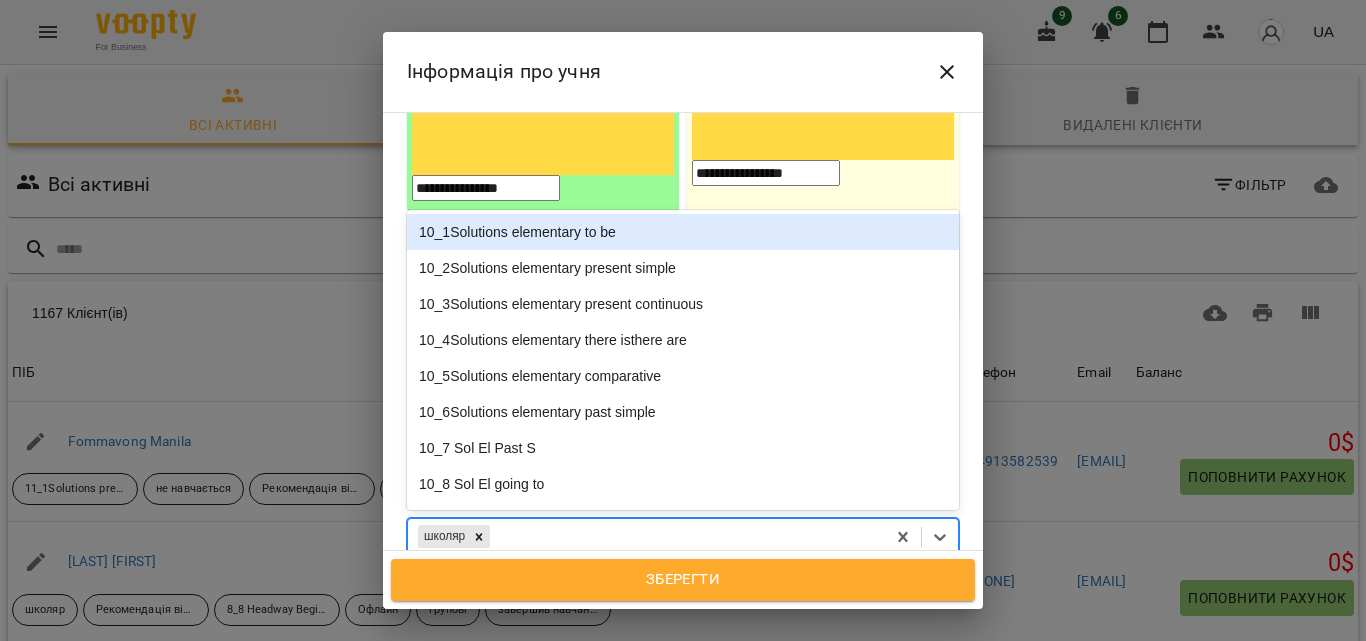 click on "школяр" at bounding box center [646, 536] 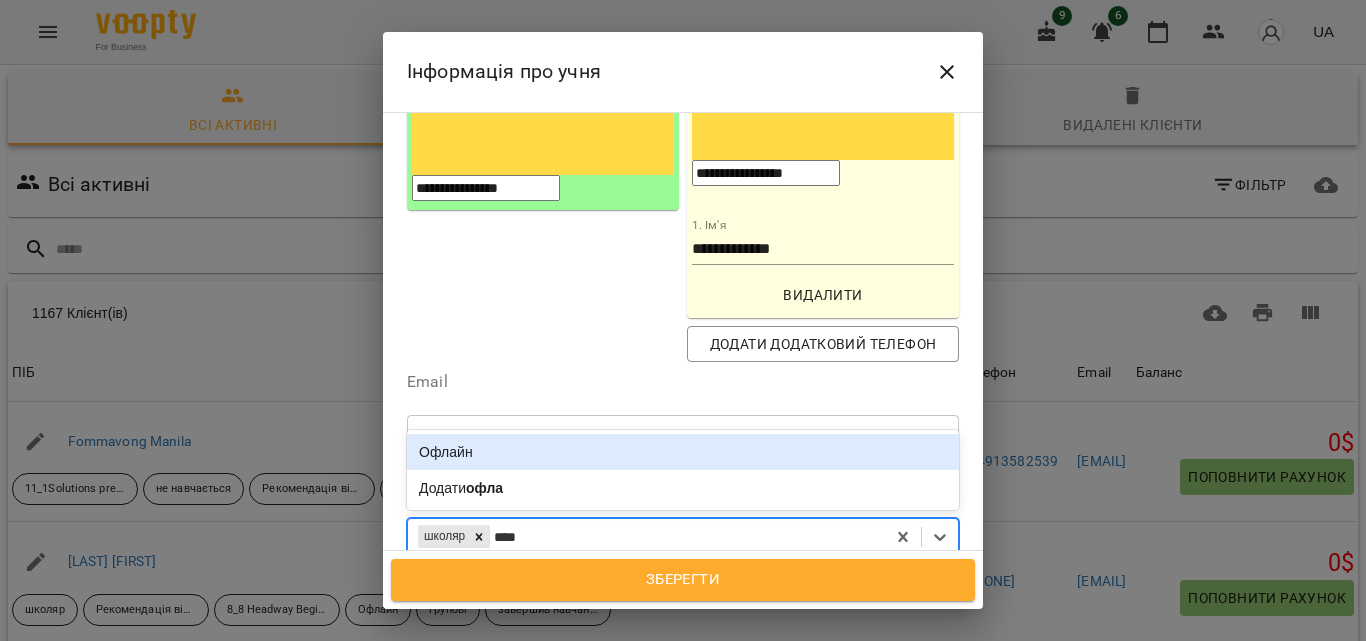 type on "*****" 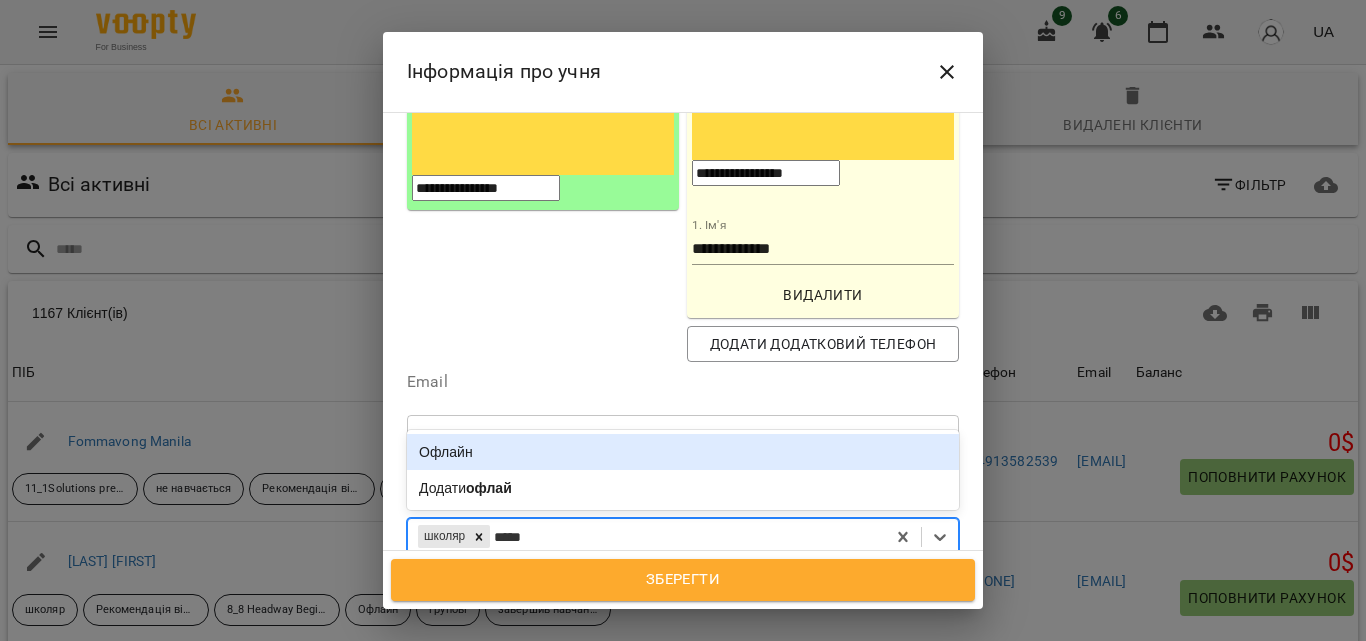 click on "Офлайн" at bounding box center [683, 452] 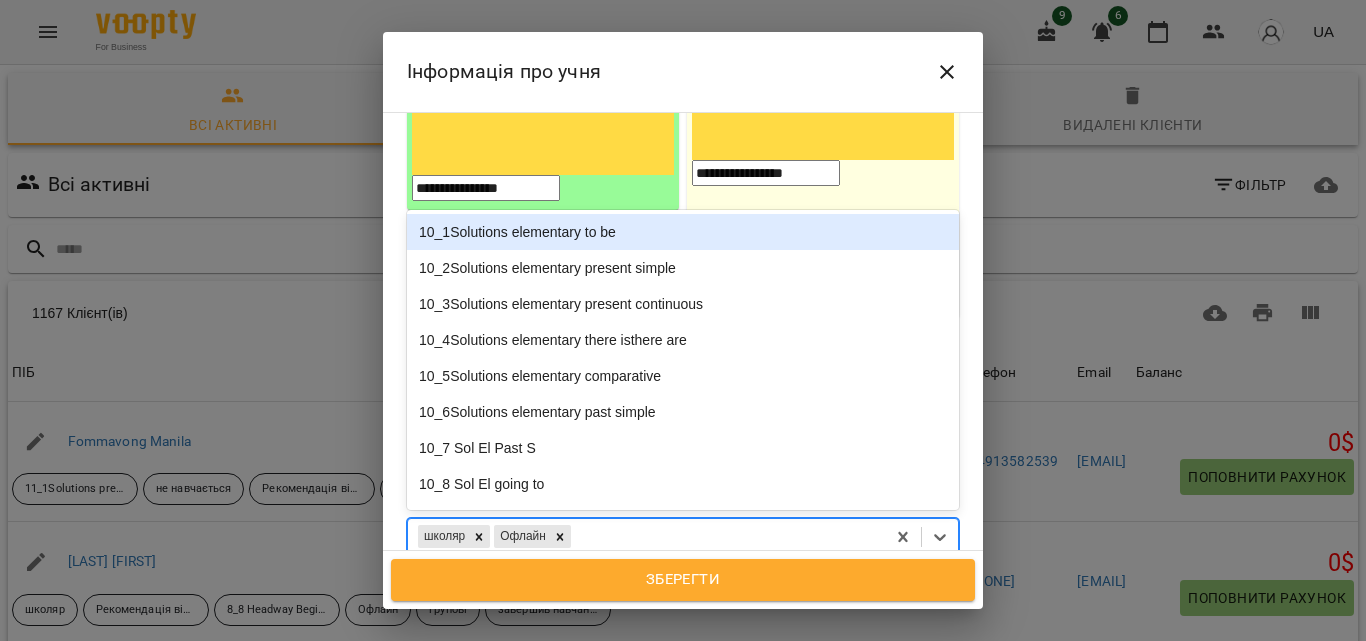 click on "школяр Офлайн" at bounding box center [646, 536] 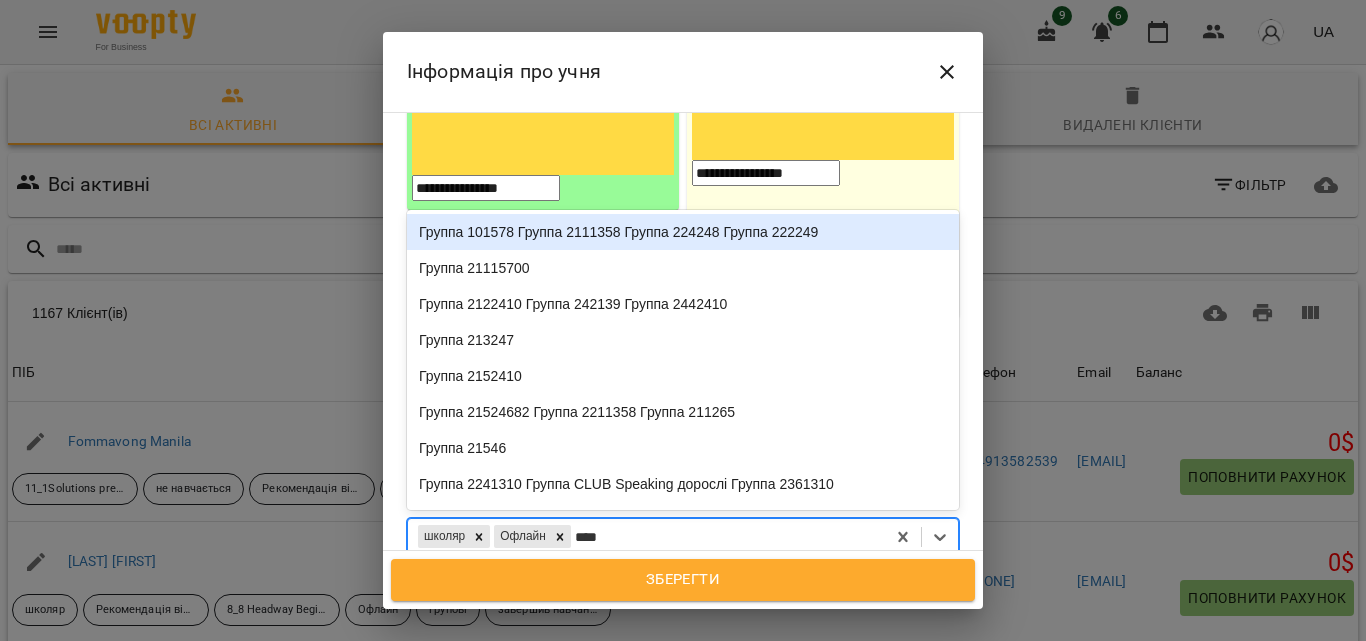 type on "*****" 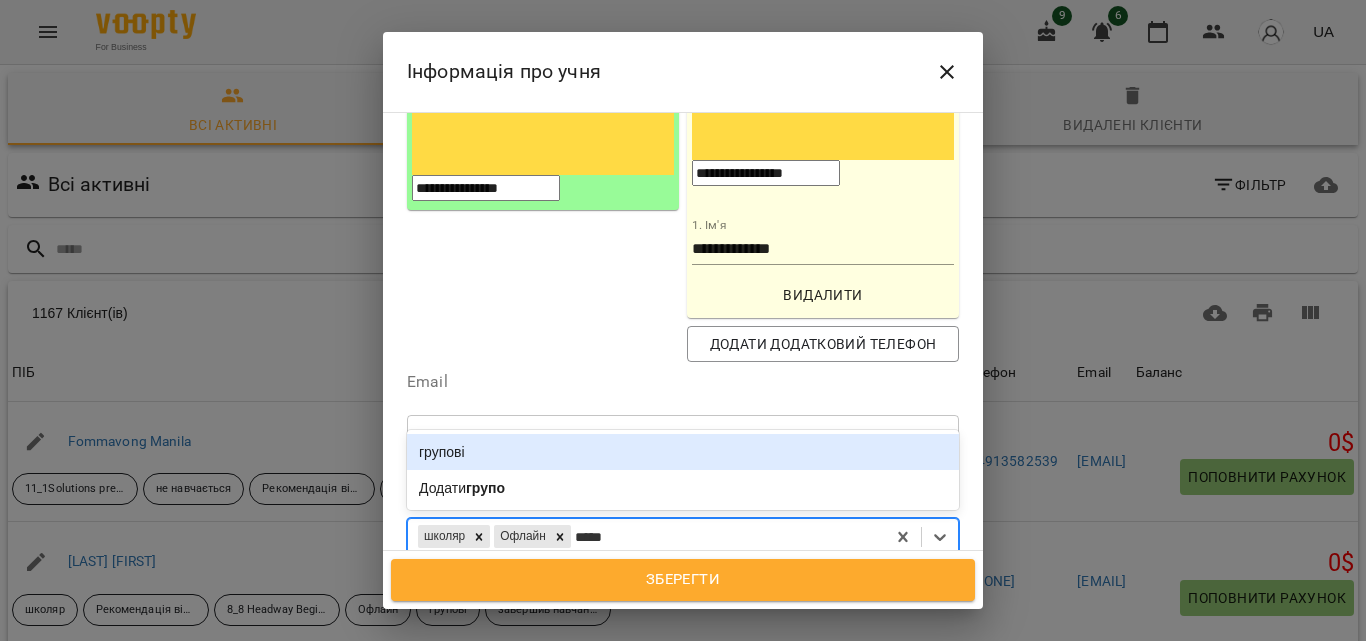 click on "групові" at bounding box center [683, 452] 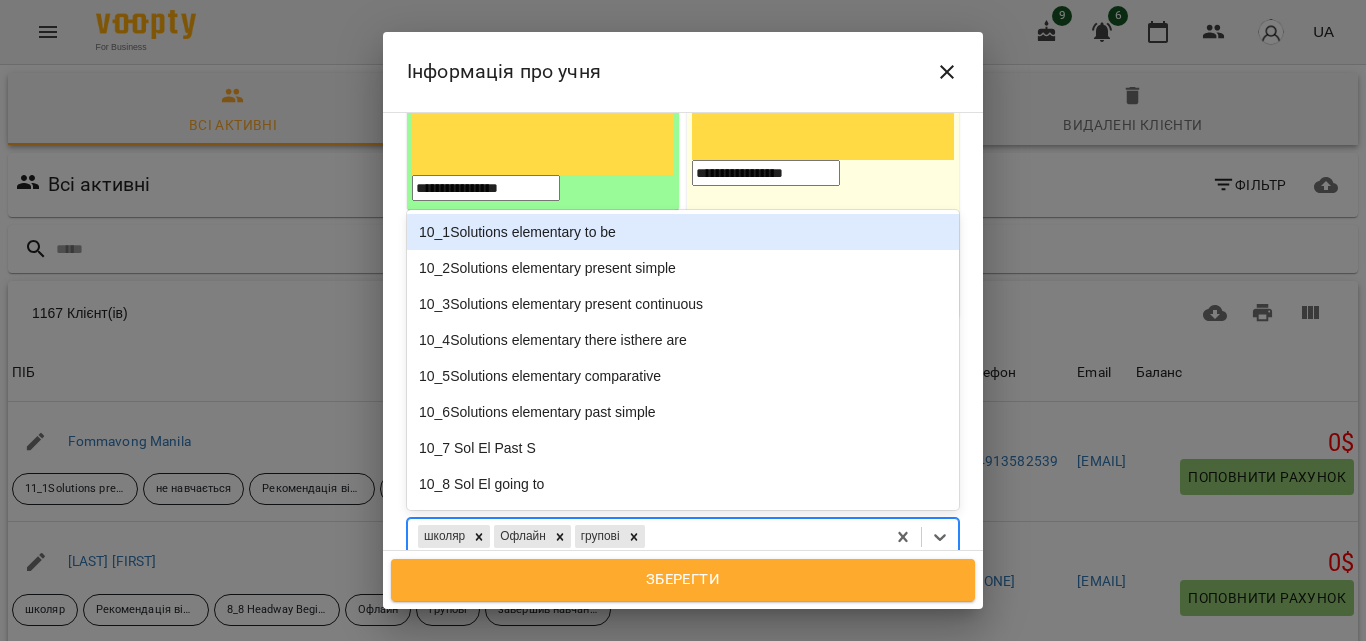 click on "школяр Офлайн групові" at bounding box center [646, 536] 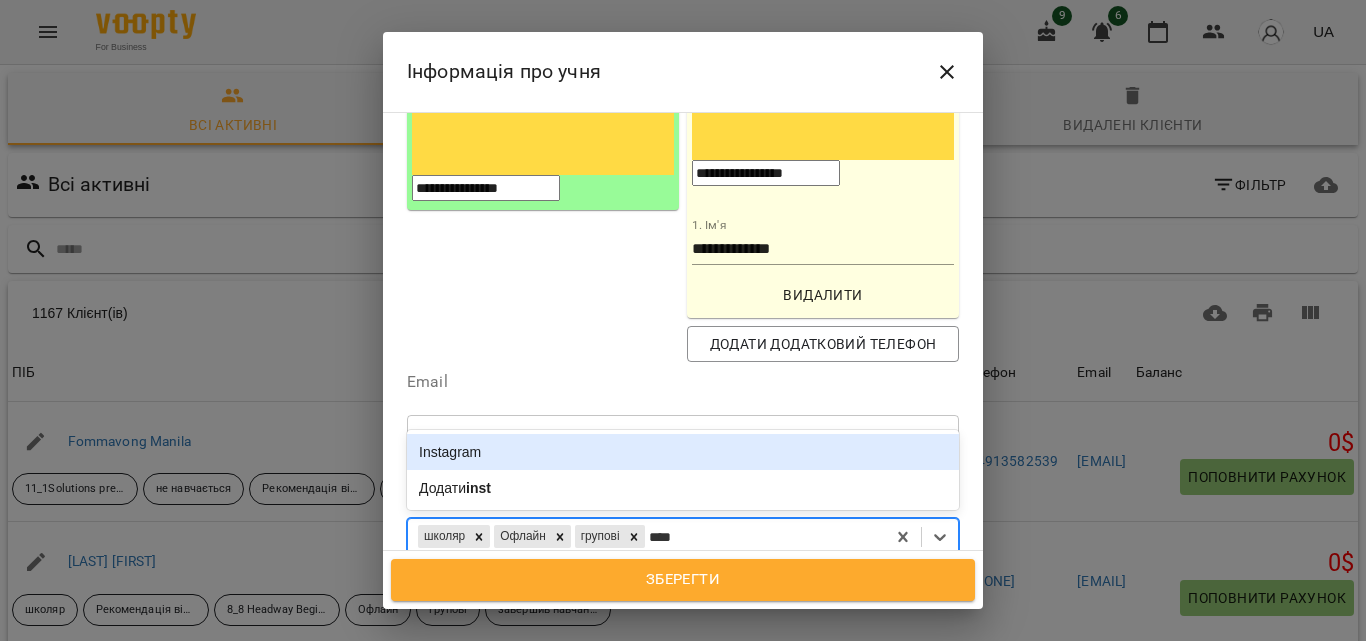 type on "*****" 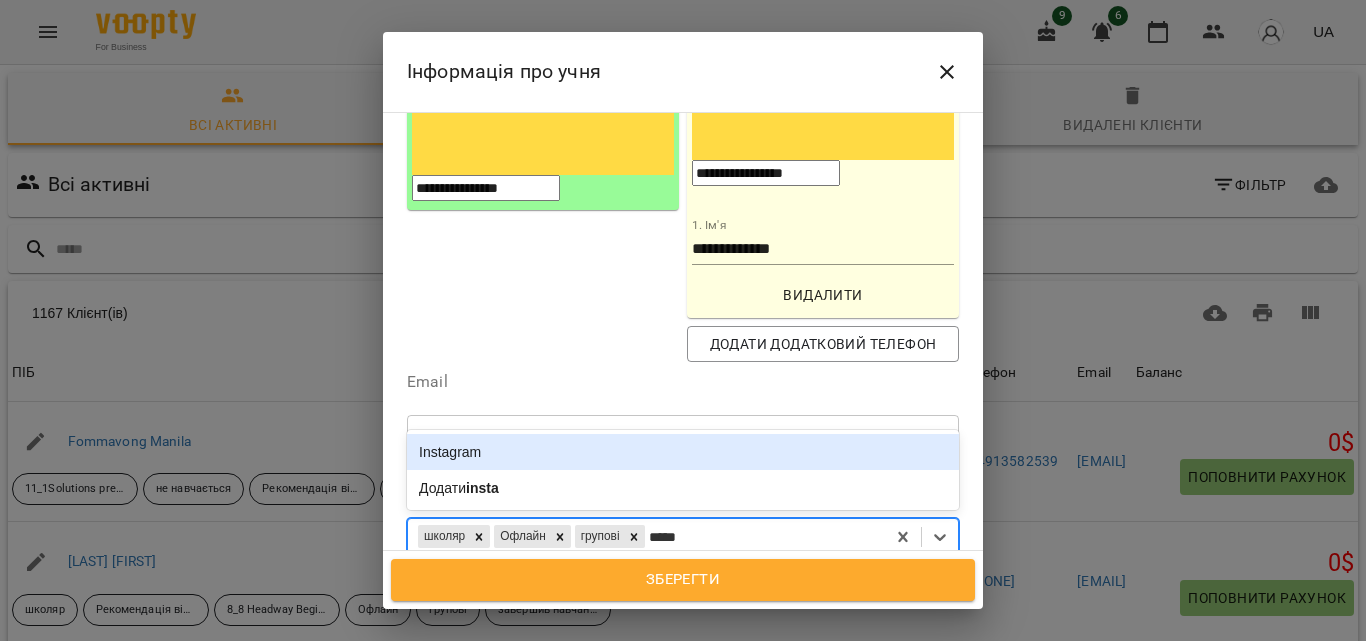 click on "Instagram" at bounding box center [683, 452] 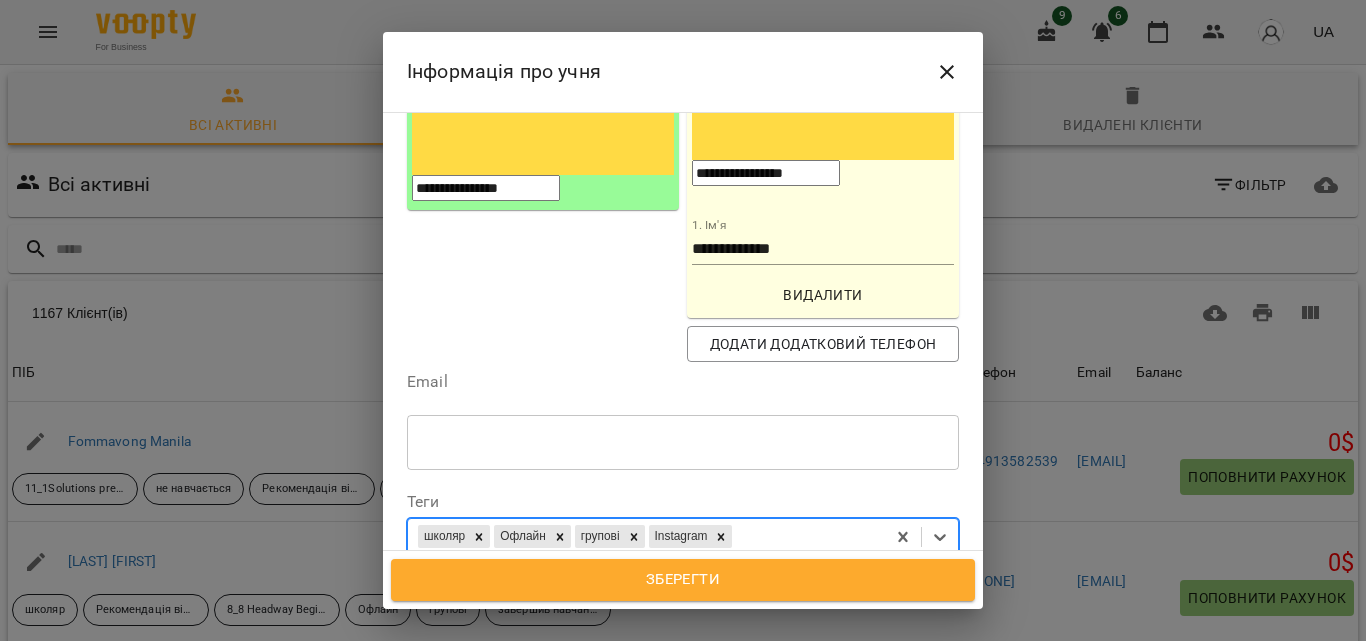 click on "школяр Офлайн групові Instagram" at bounding box center [646, 536] 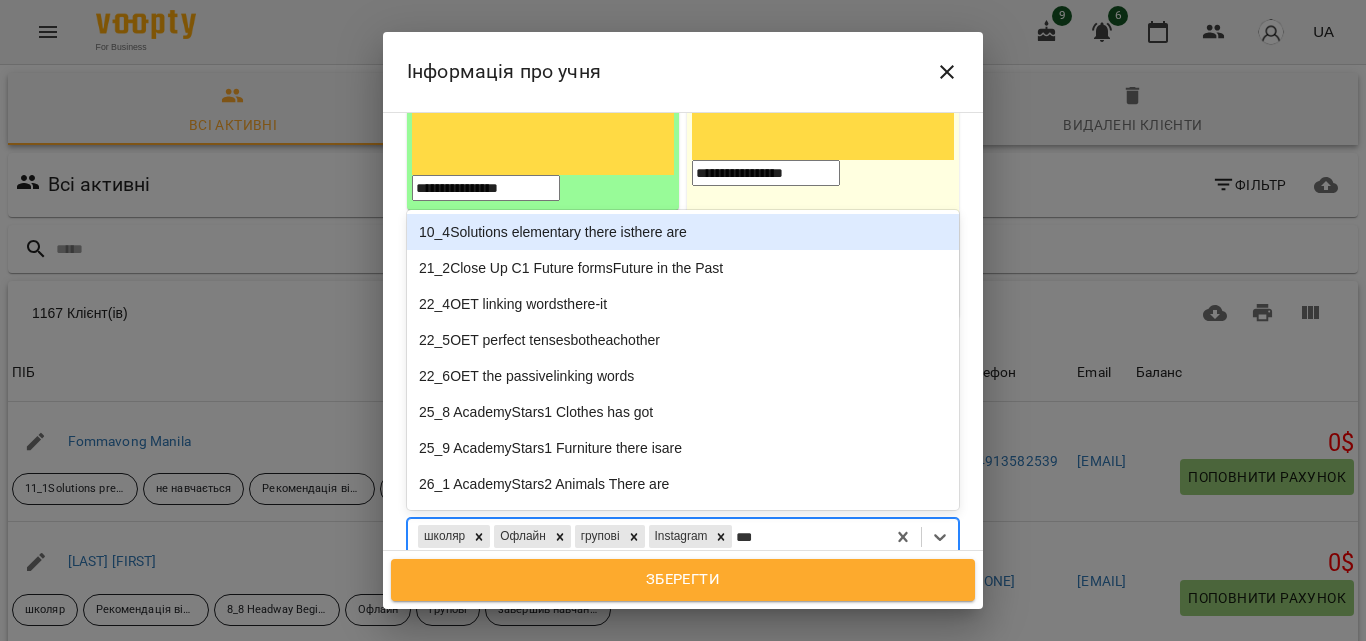 type on "****" 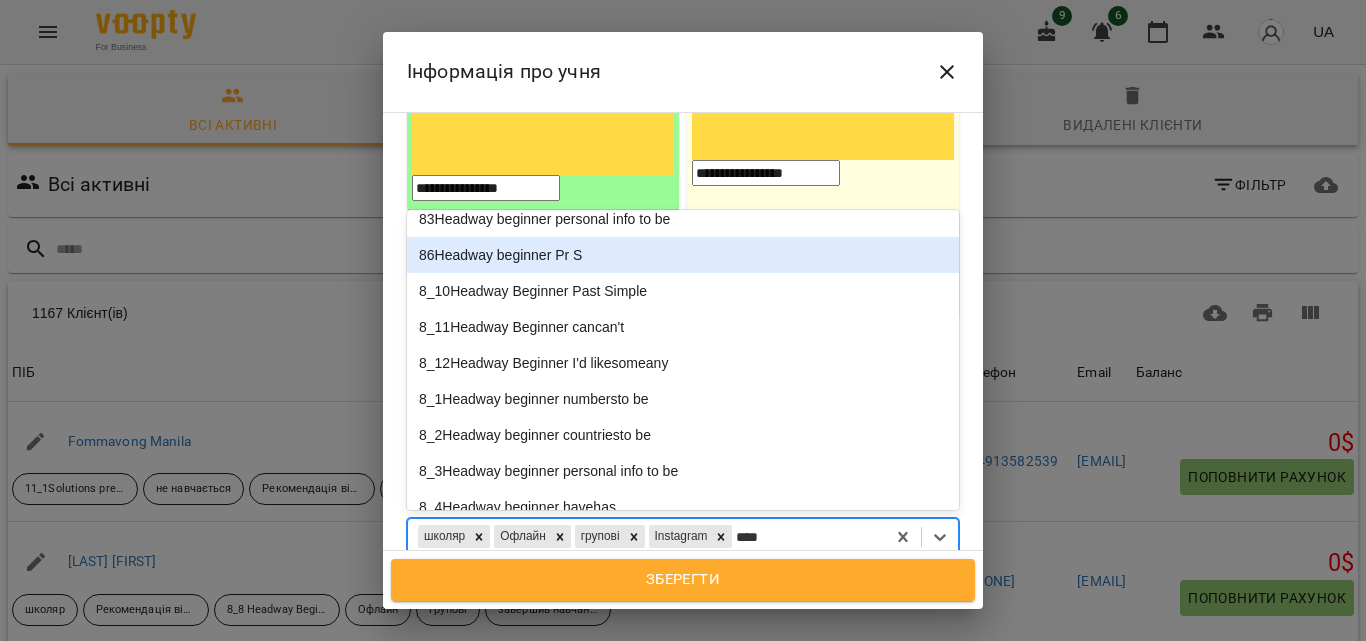 scroll, scrollTop: 91, scrollLeft: 0, axis: vertical 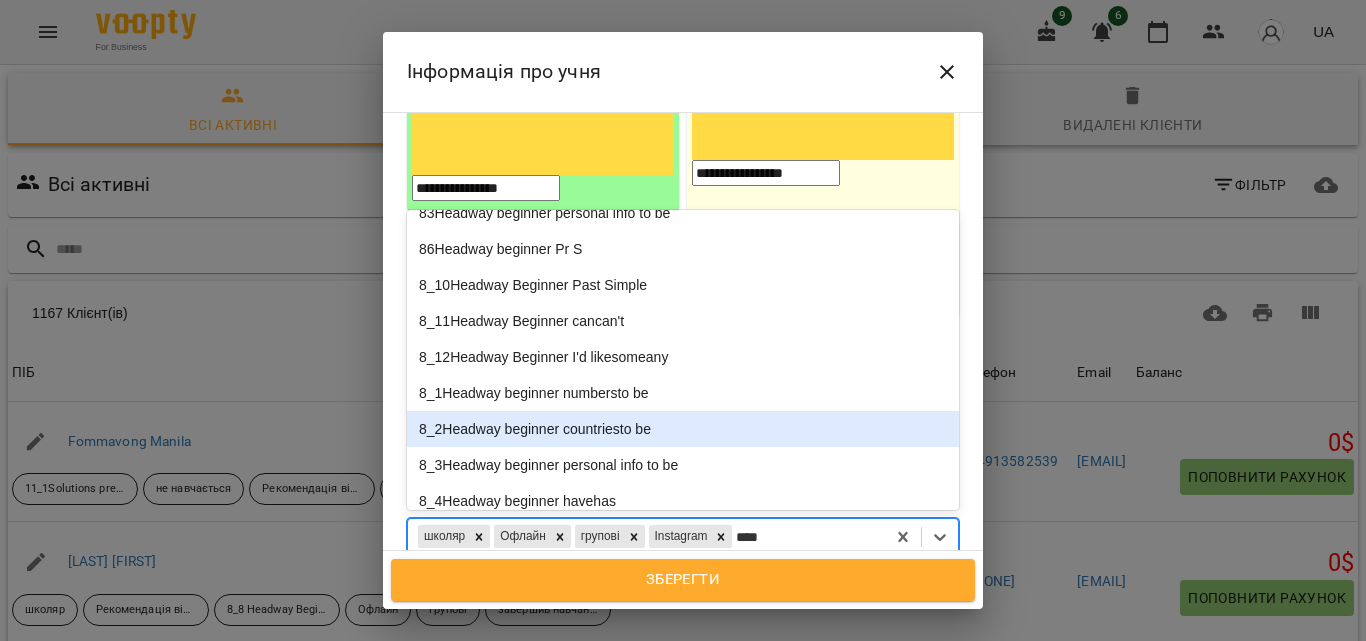 click on "8_2Headway beginner countriesto be" at bounding box center [683, 429] 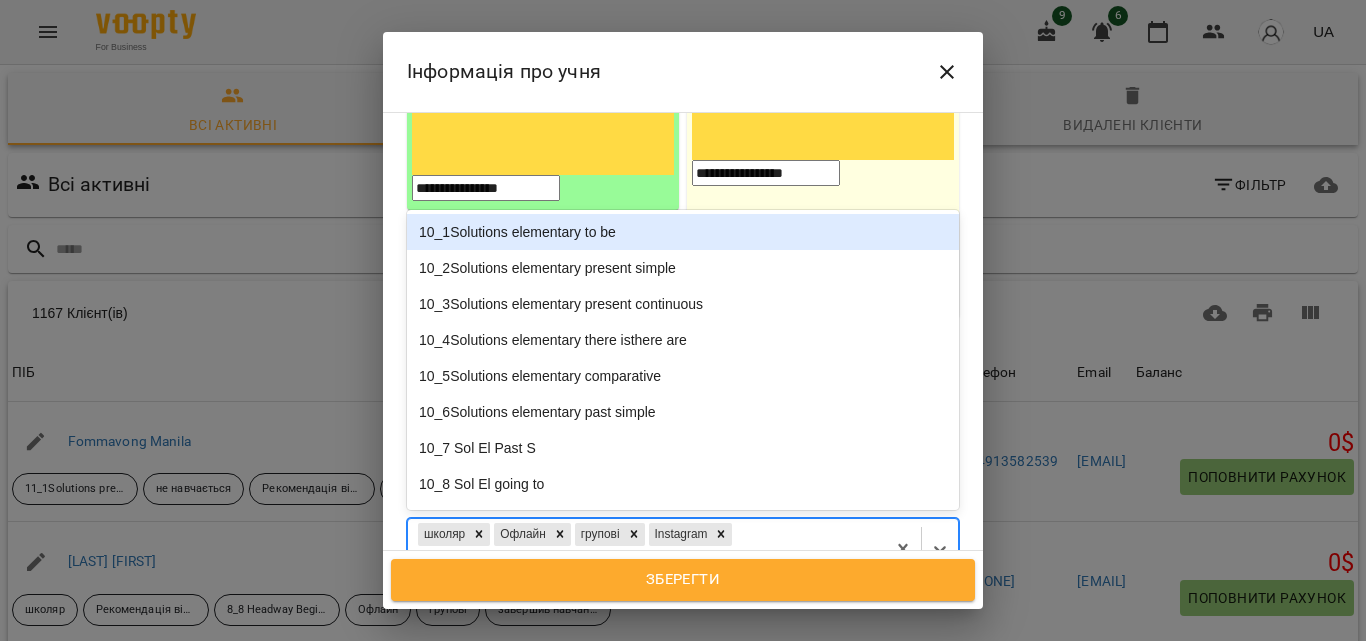 click on "школяр Офлайн групові Instagram 8_2Headway beginner countriesto be" at bounding box center (646, 549) 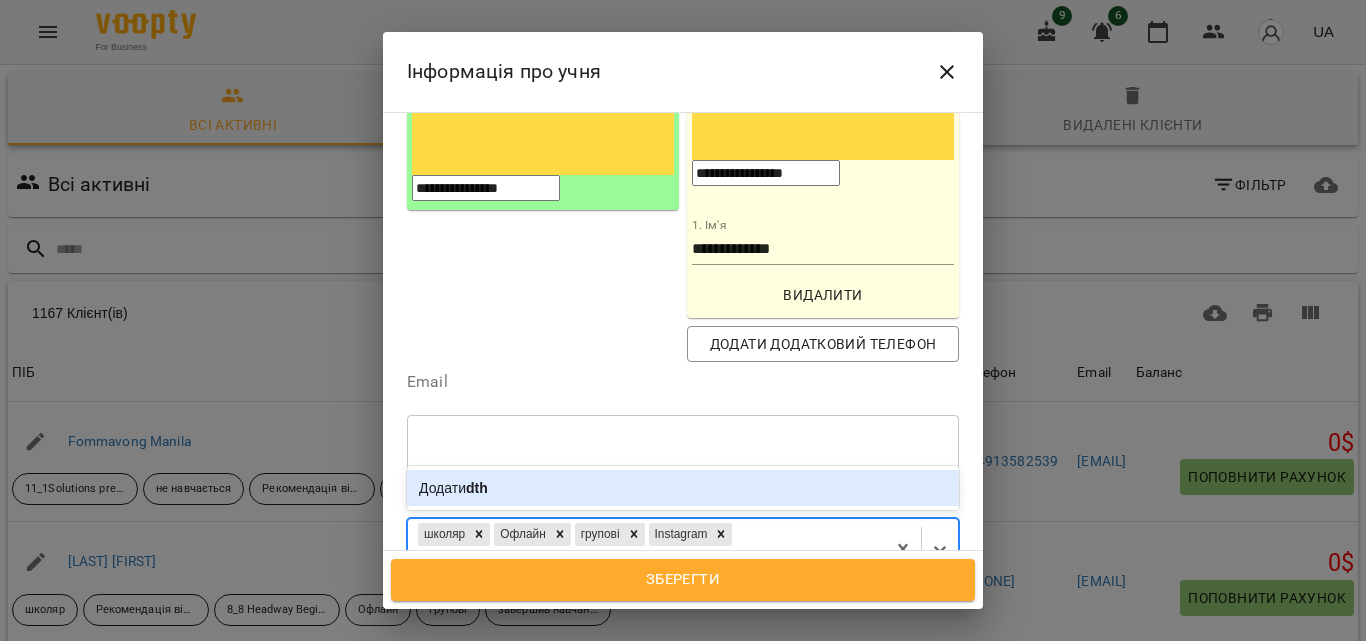 type on "*" 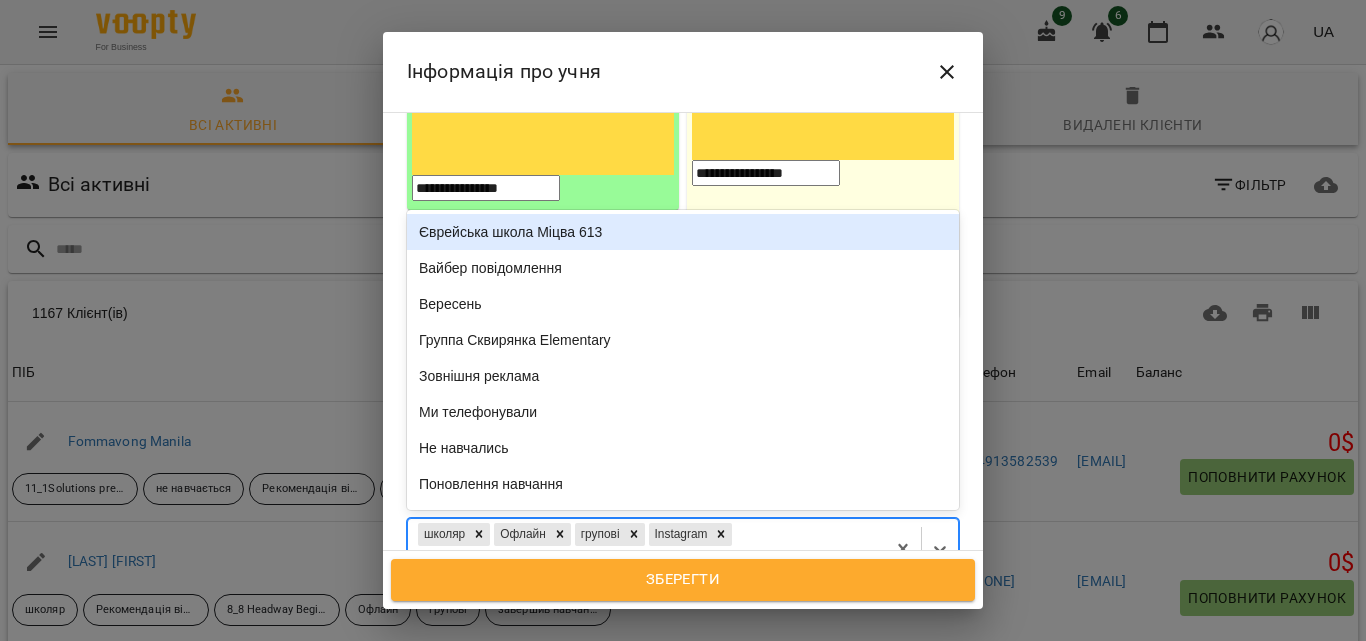 type on "****" 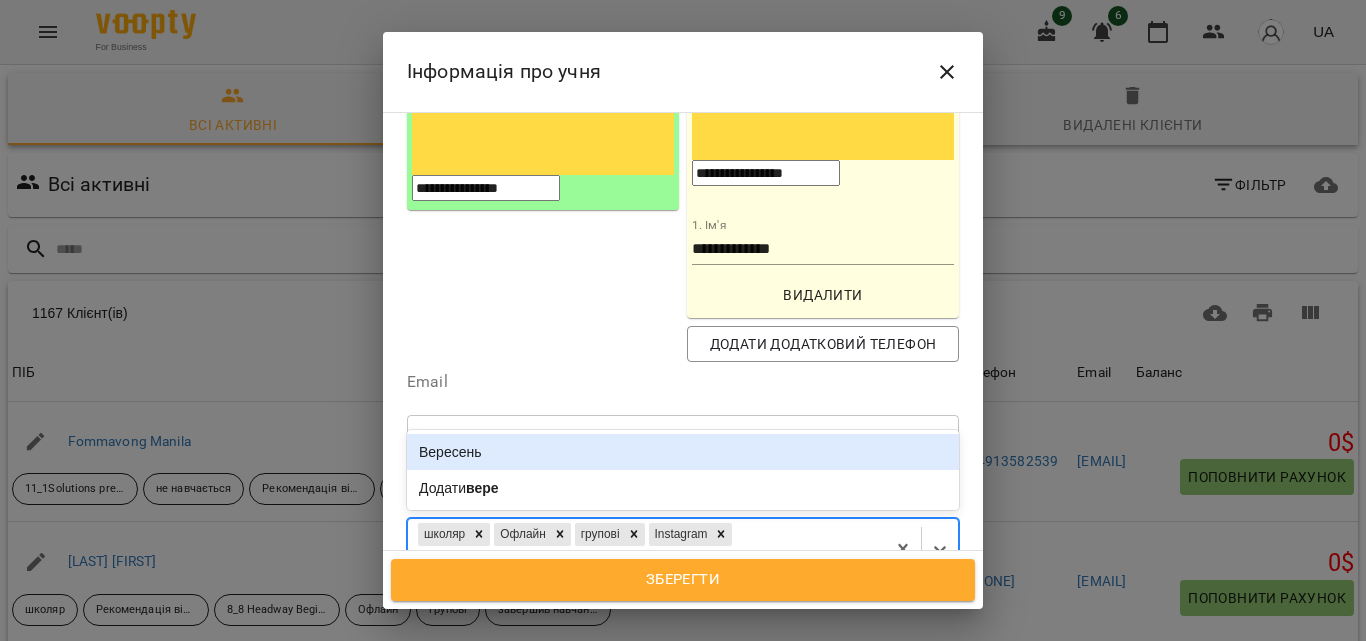 click on "Вересень" at bounding box center [683, 452] 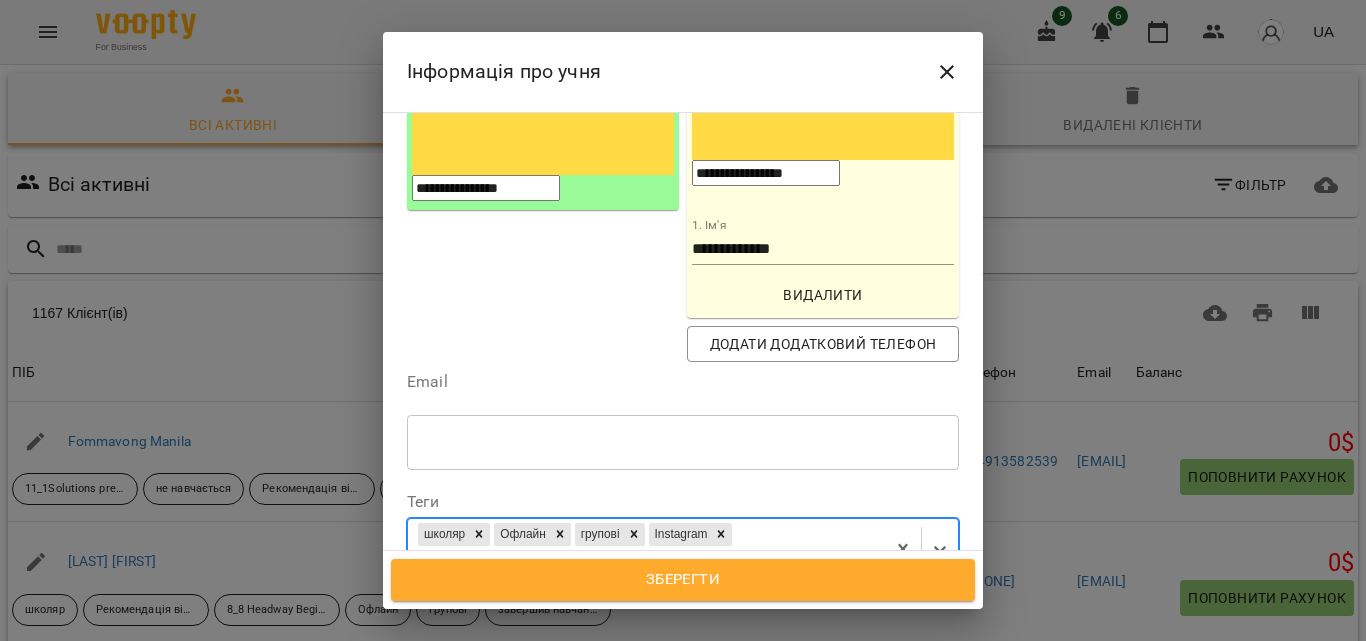 click on "Дата народження" at bounding box center (683, 610) 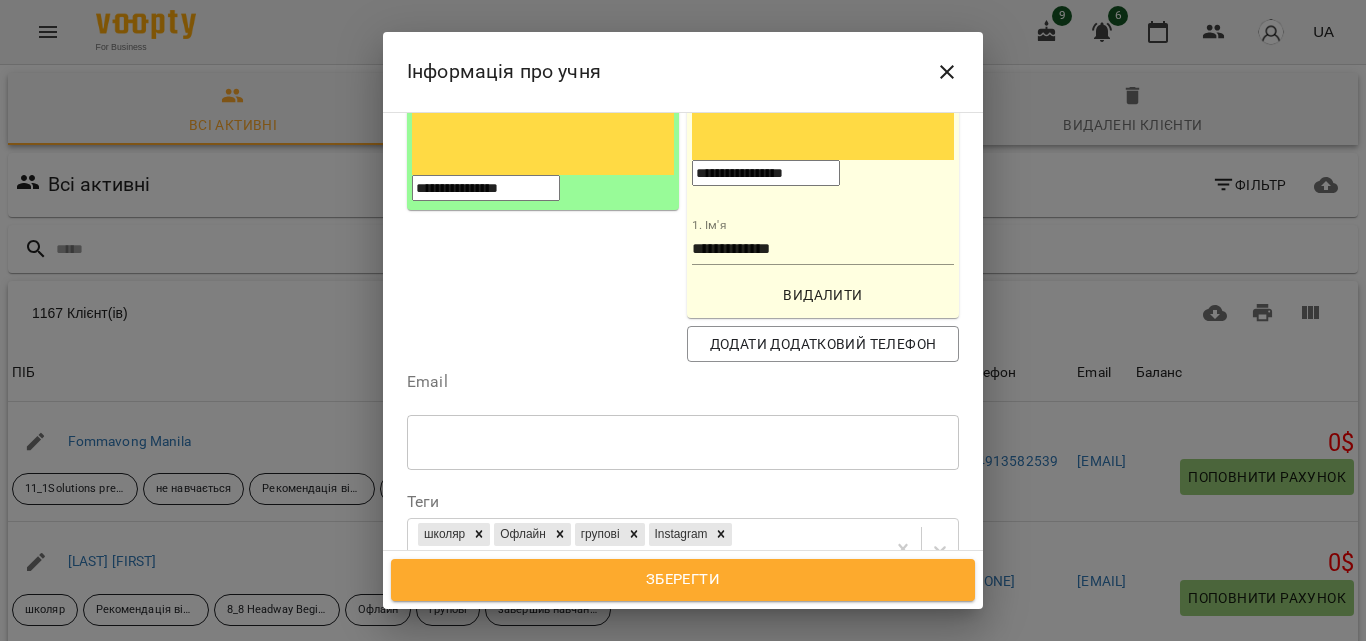 click on "**********" at bounding box center (493, 620) 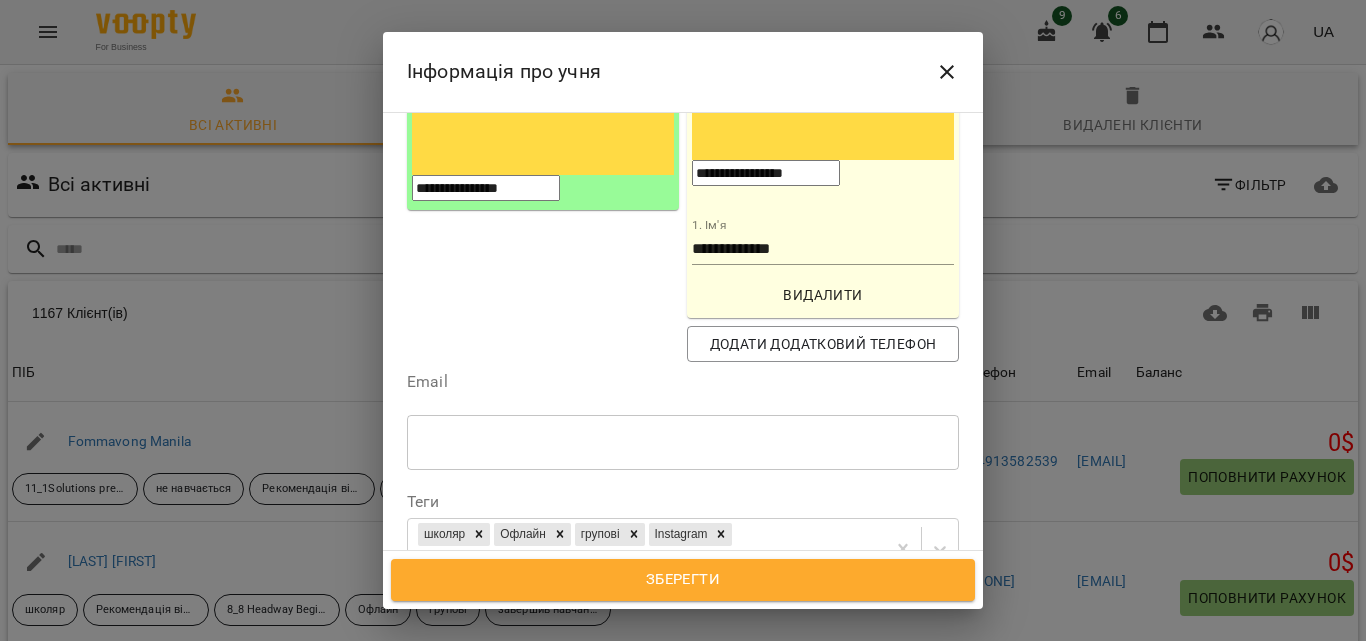 type on "**********" 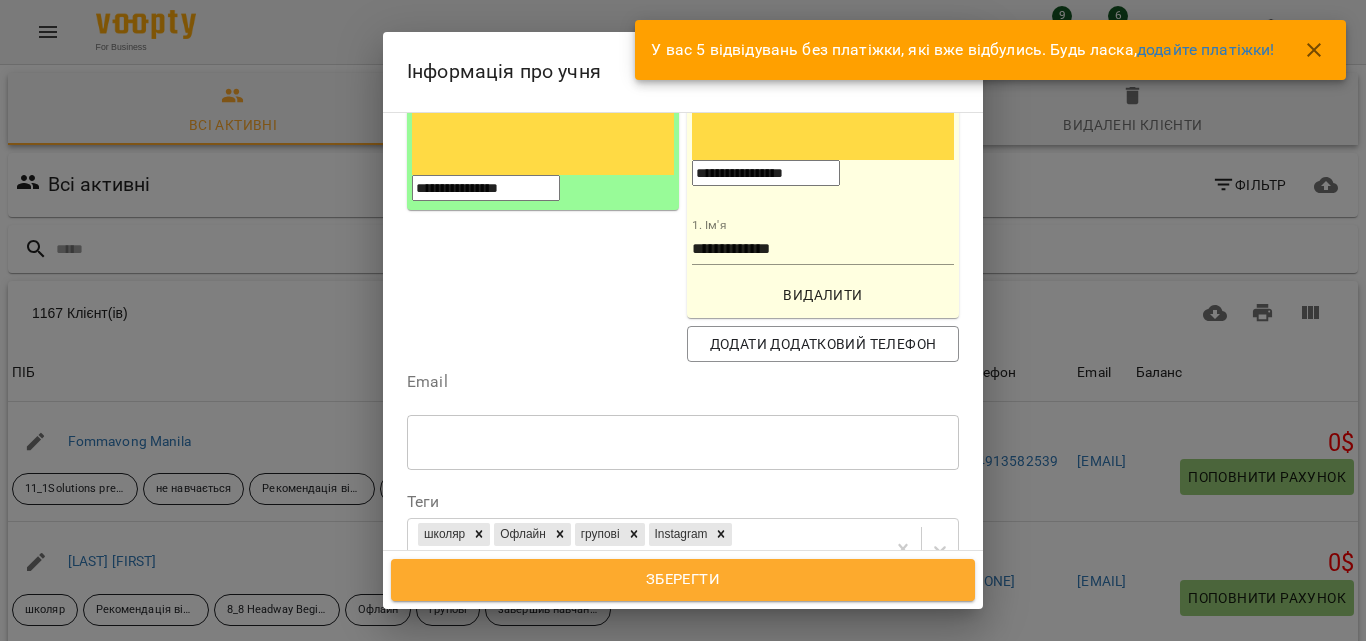 drag, startPoint x: 425, startPoint y: 458, endPoint x: 437, endPoint y: 458, distance: 12 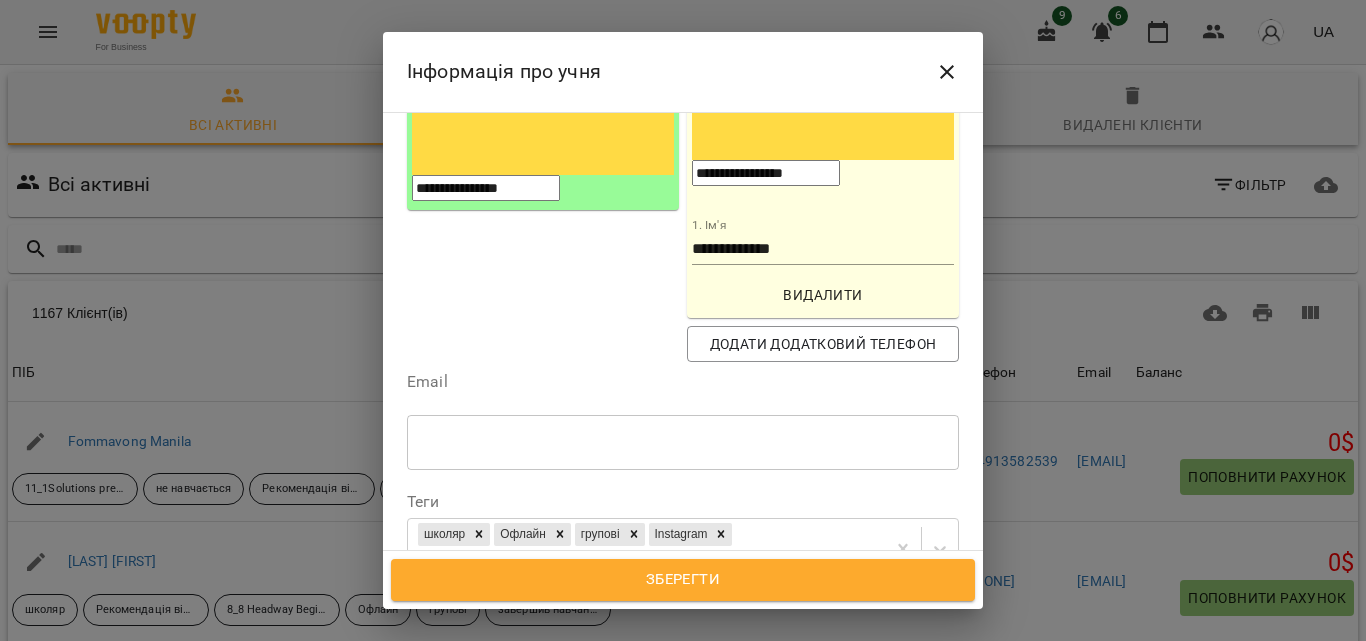 drag, startPoint x: 463, startPoint y: 457, endPoint x: 447, endPoint y: 457, distance: 16 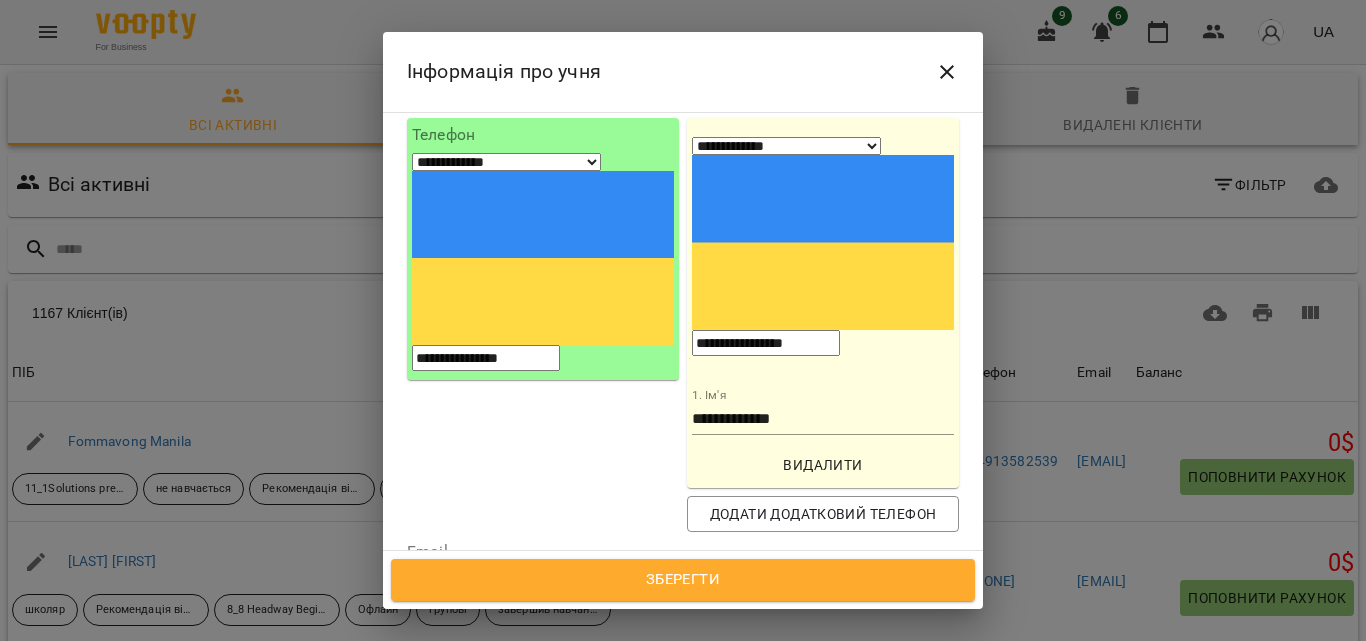 scroll, scrollTop: 300, scrollLeft: 0, axis: vertical 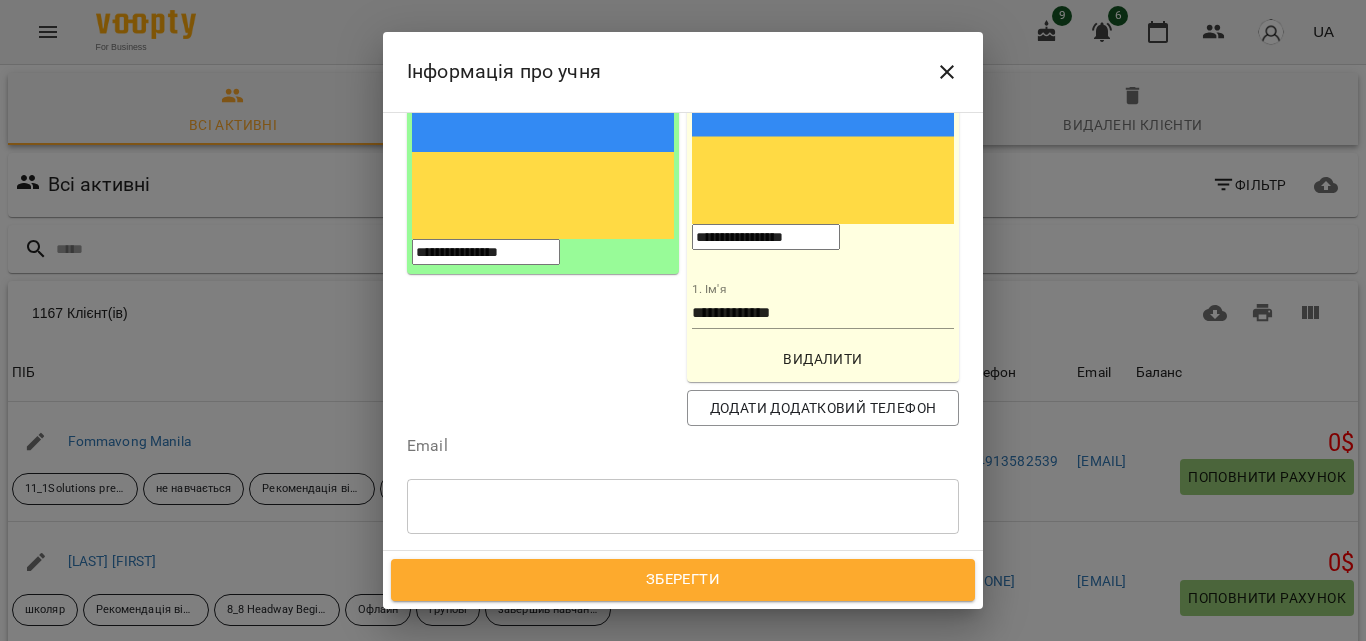 drag, startPoint x: 515, startPoint y: 529, endPoint x: 485, endPoint y: 524, distance: 30.413813 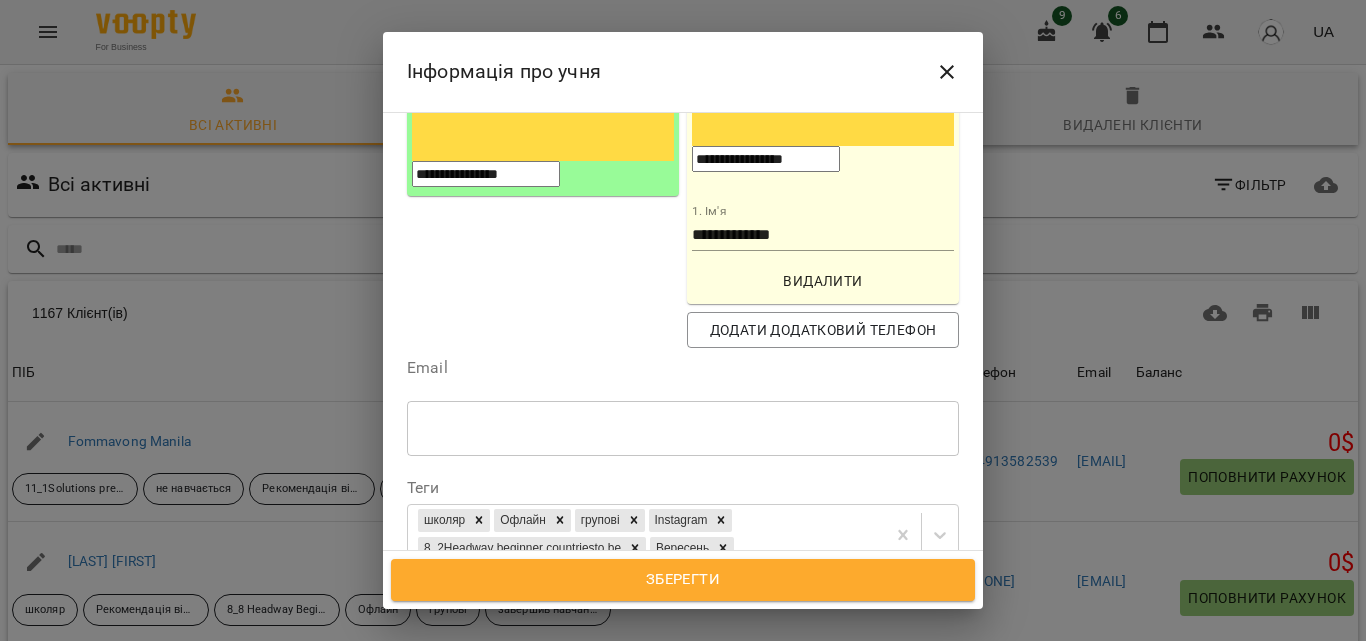 scroll, scrollTop: 473, scrollLeft: 0, axis: vertical 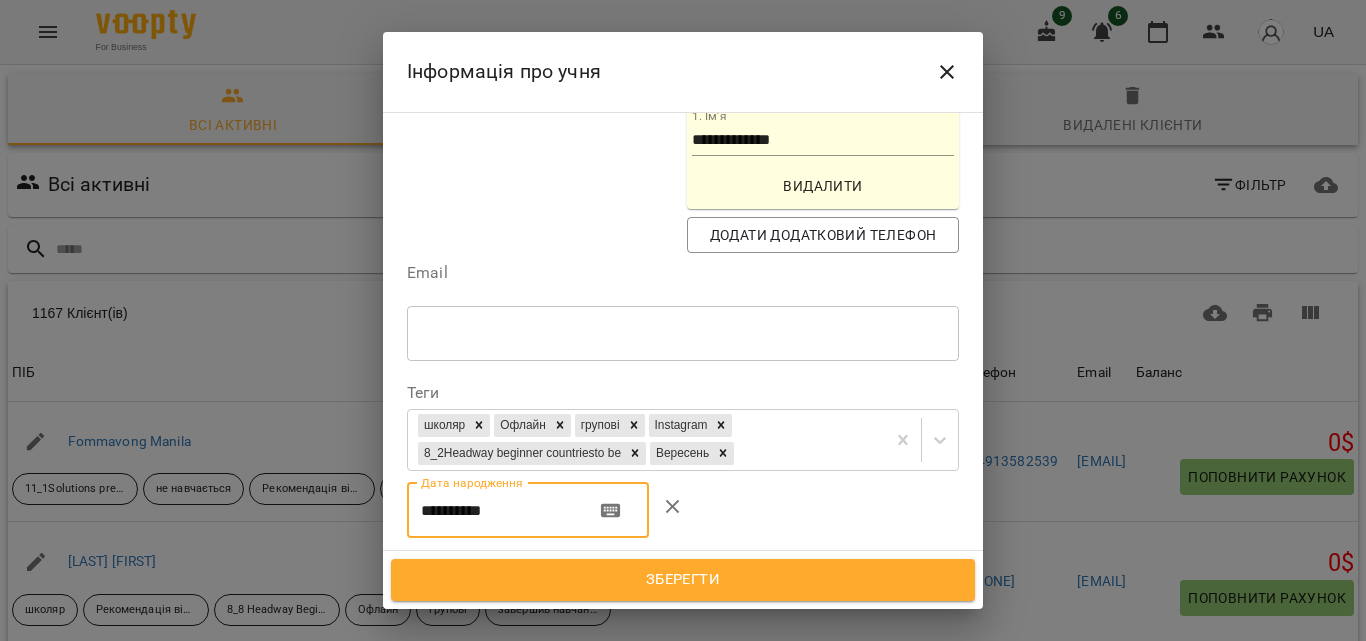 type on "**********" 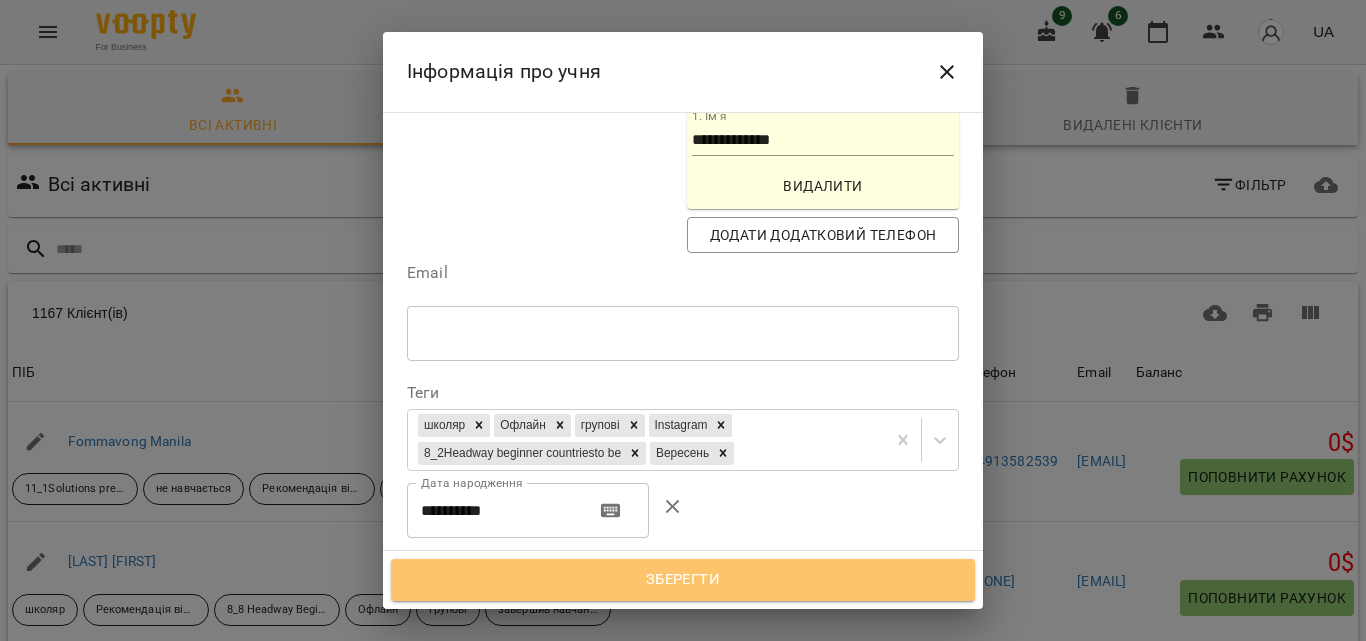 click on "Зберегти" at bounding box center (683, 580) 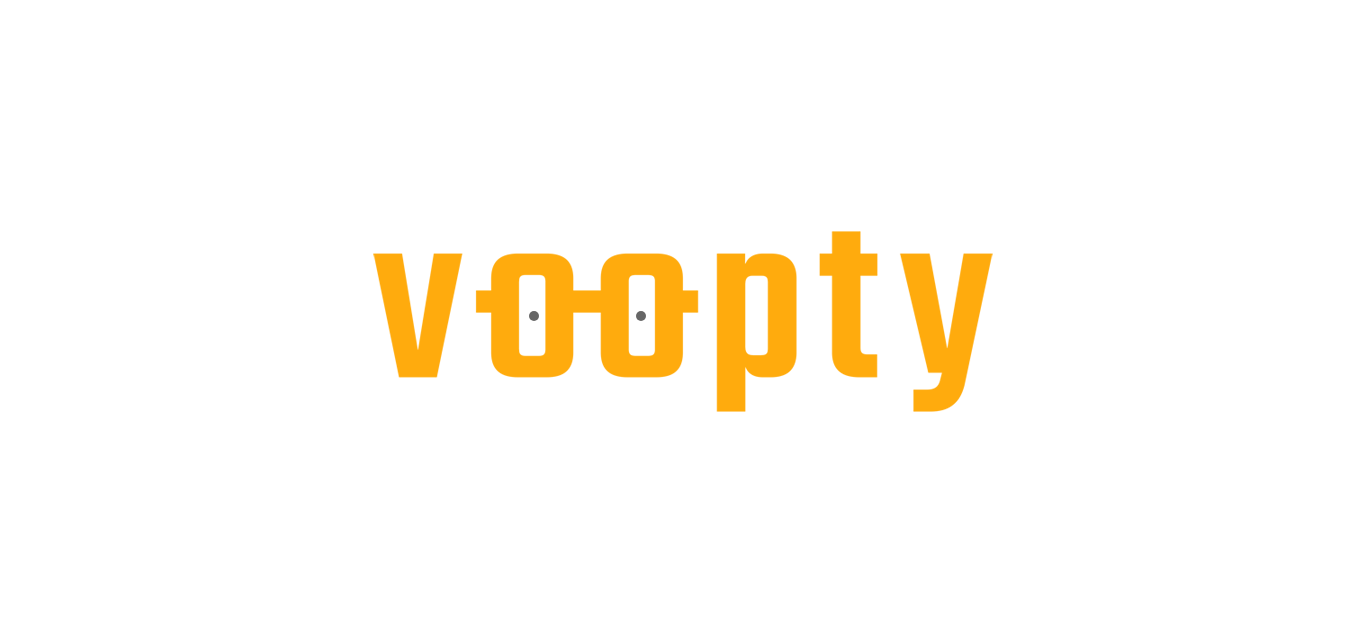 scroll, scrollTop: 0, scrollLeft: 0, axis: both 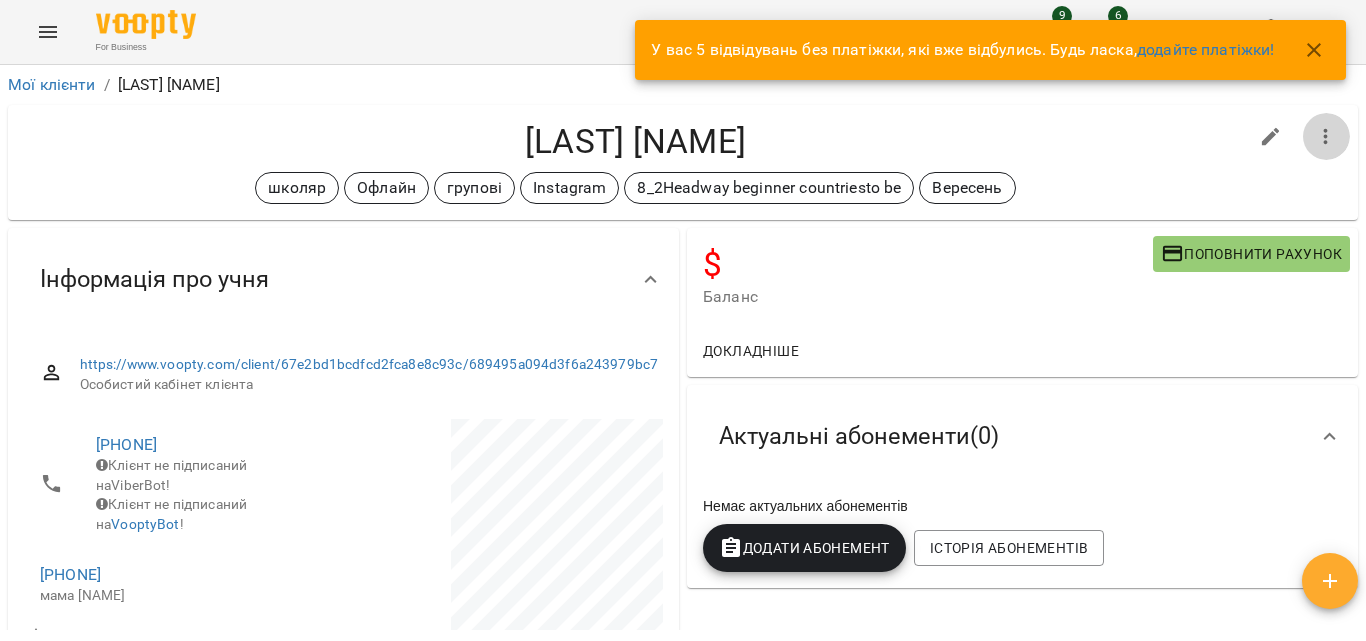 click at bounding box center (1326, 137) 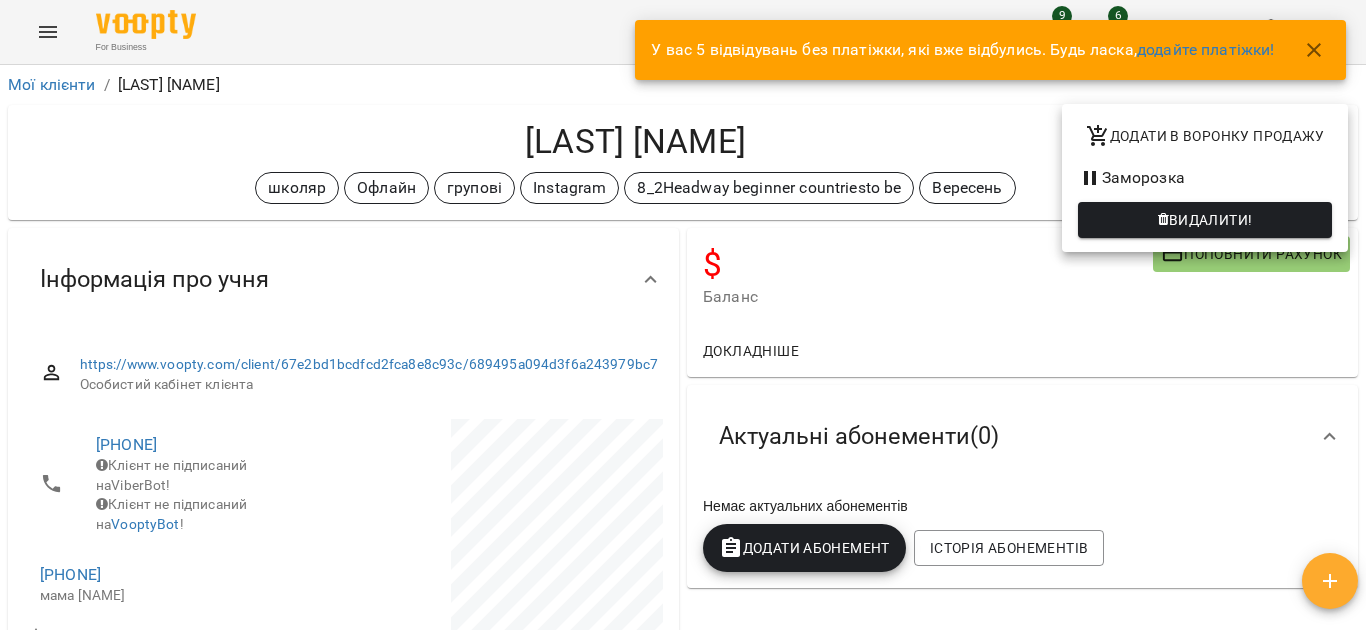 click on "Додати в воронку продажу" at bounding box center [1205, 136] 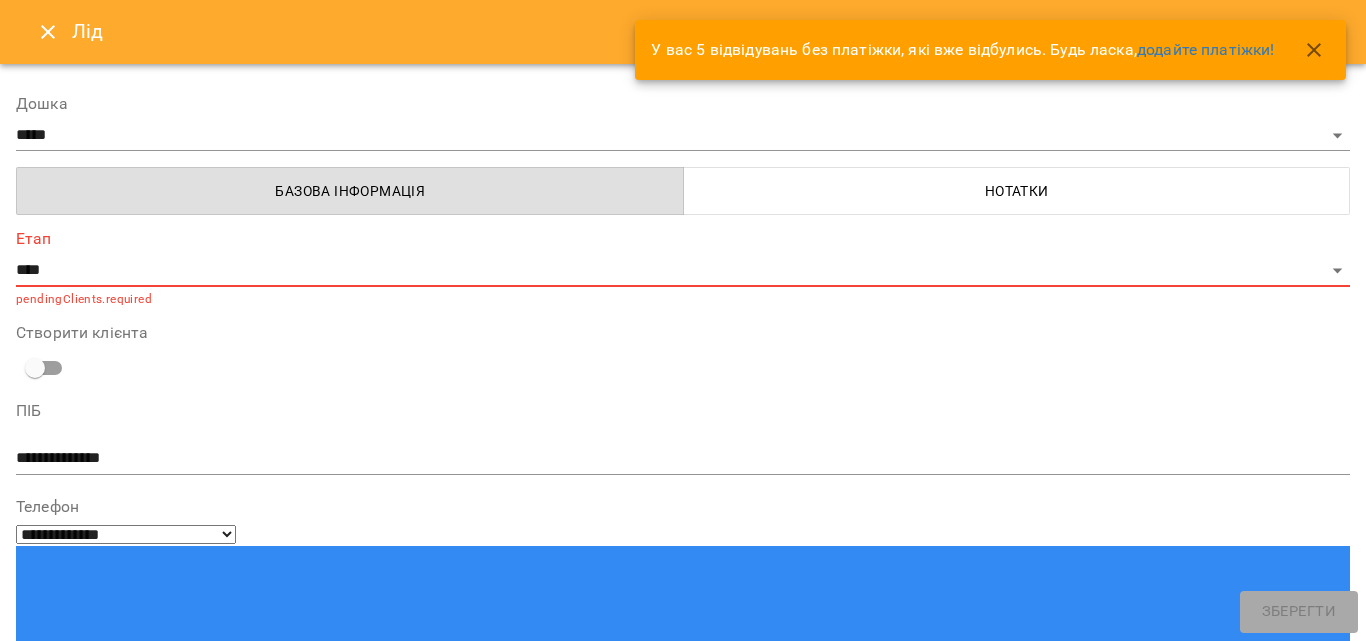 click on "**********" at bounding box center [683, 270] 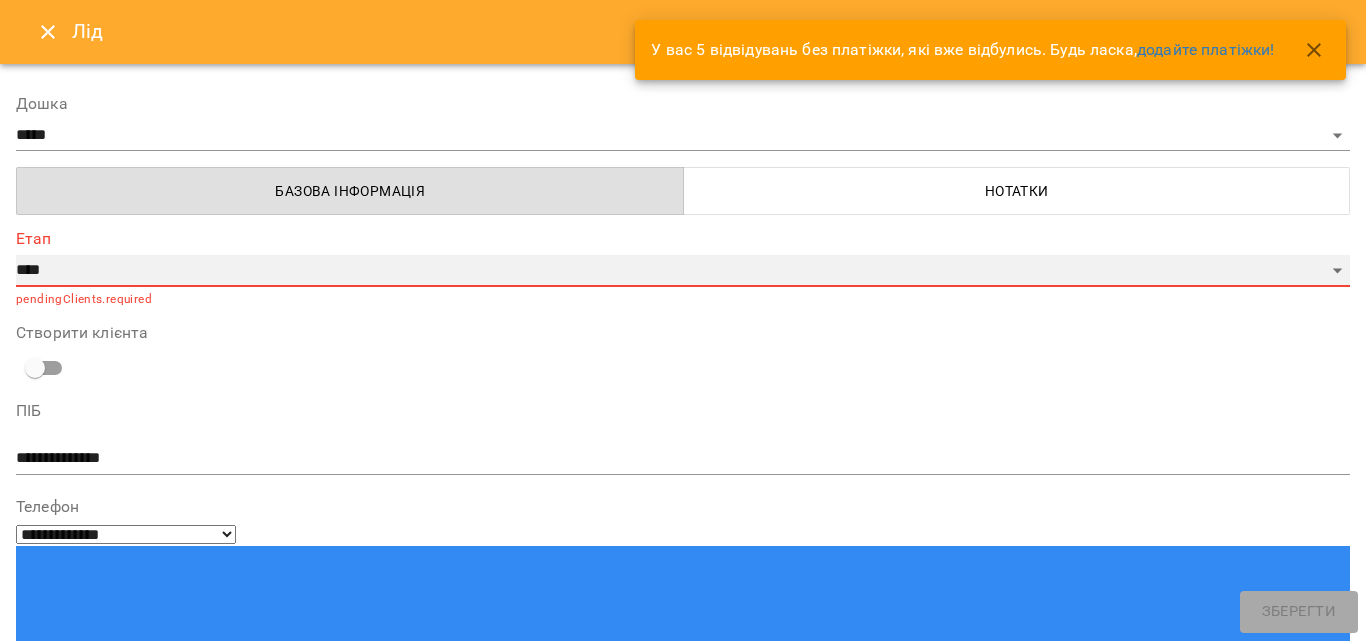 click on "**********" at bounding box center (683, 271) 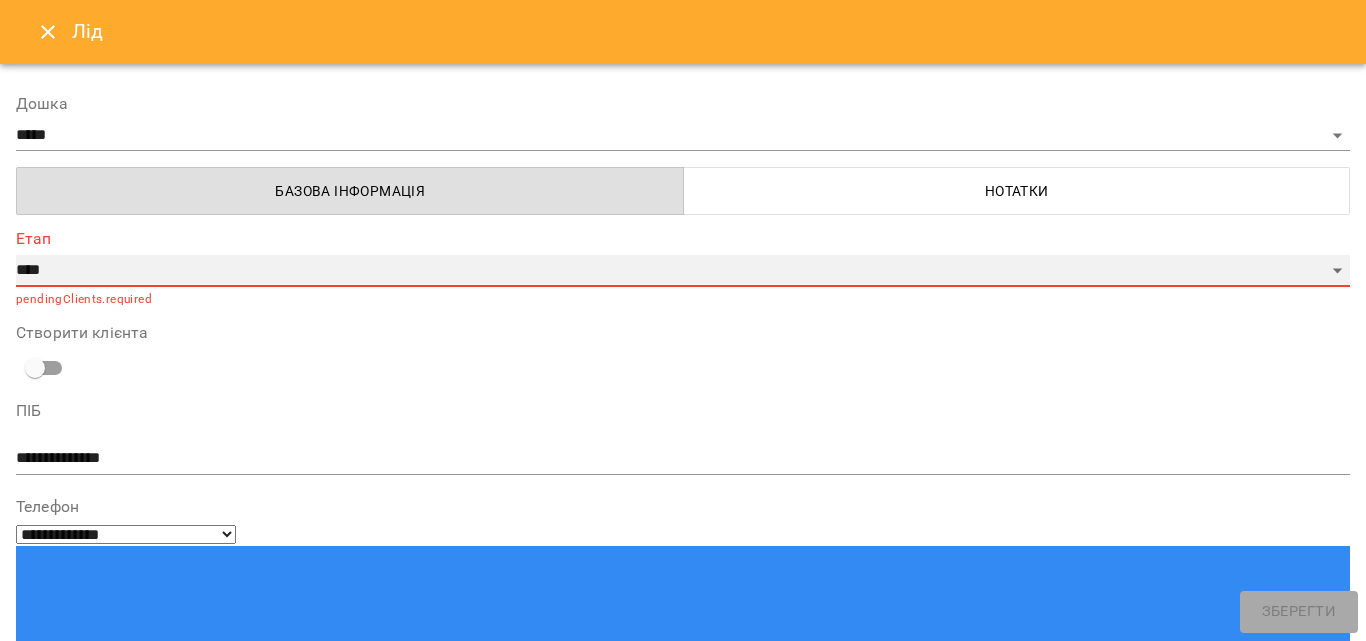 select on "*" 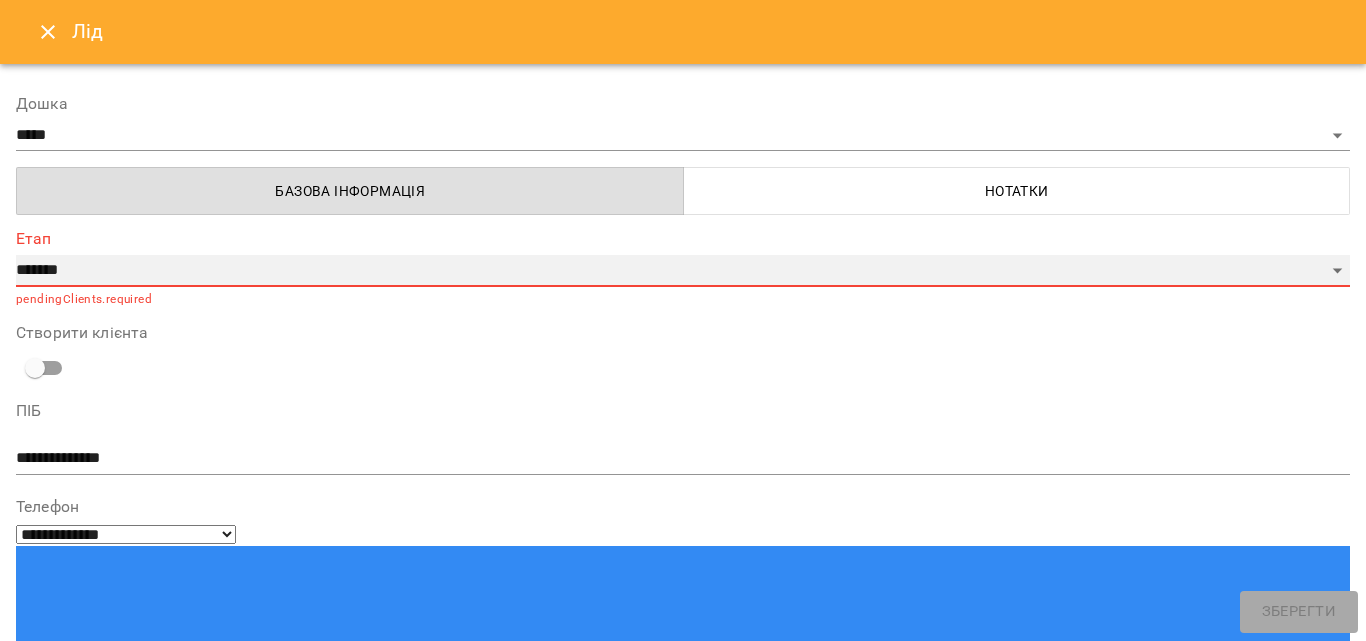 click on "**********" at bounding box center (683, 271) 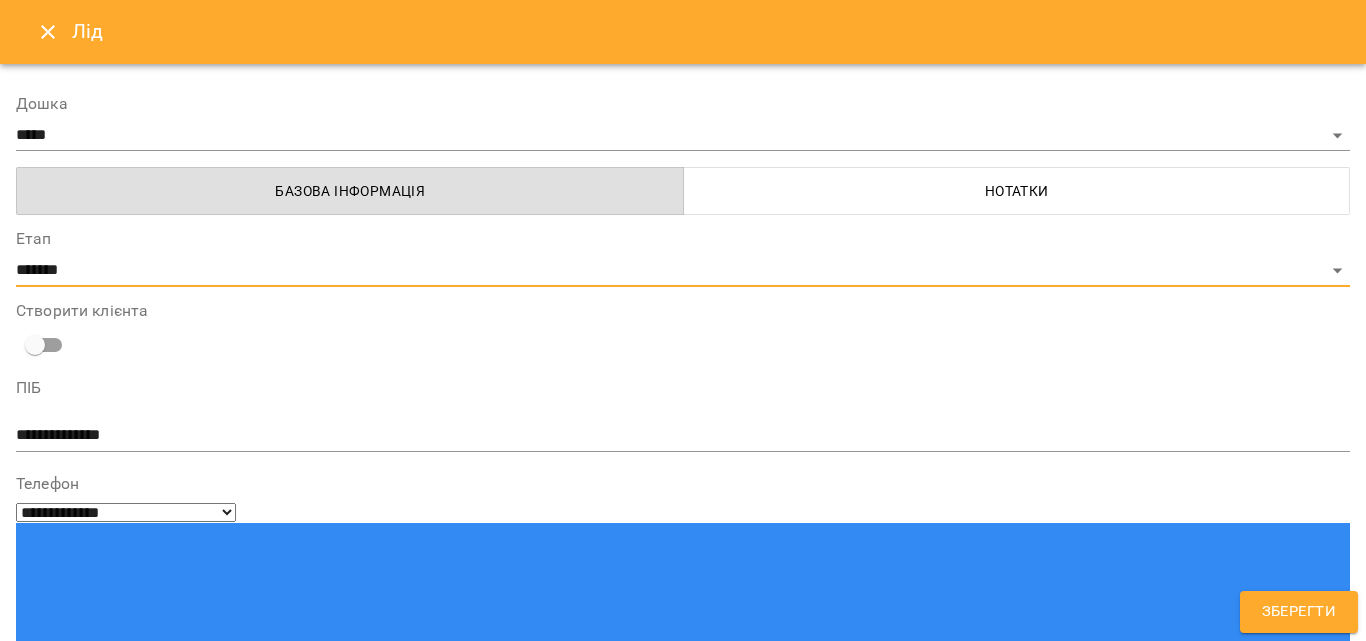 click on "Нотатки" at bounding box center [1017, 191] 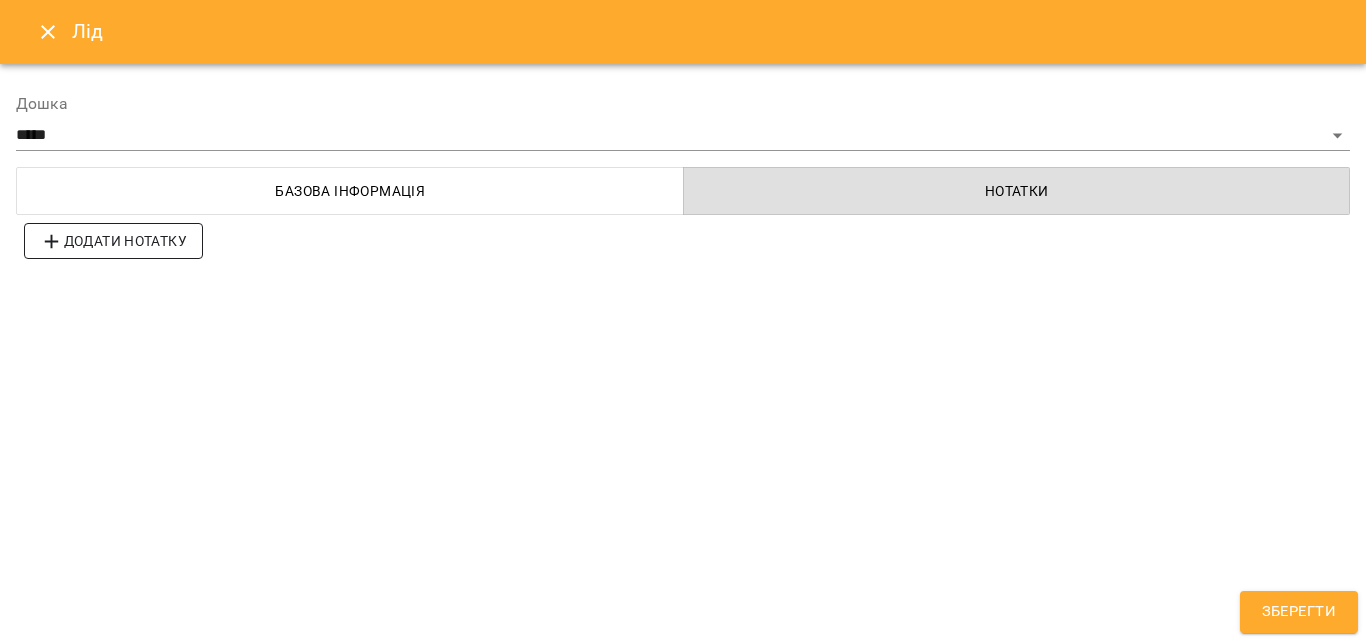 click on "Додати нотатку" at bounding box center (113, 241) 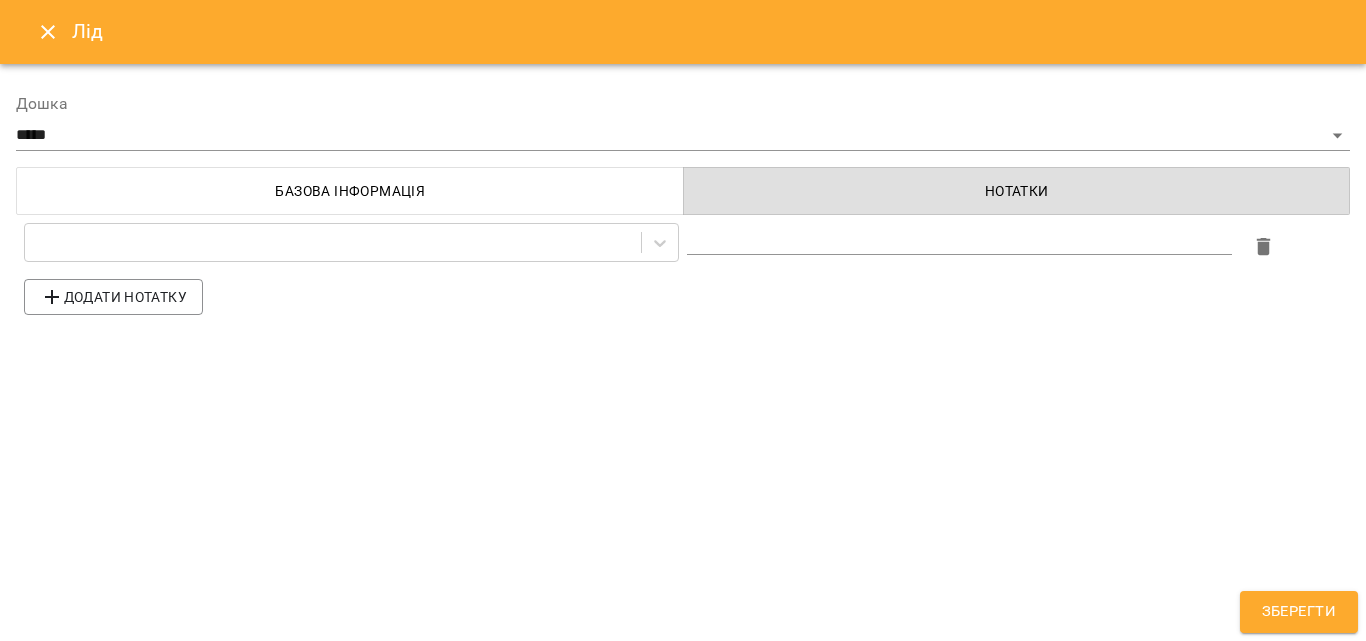 click on "*" at bounding box center [959, 239] 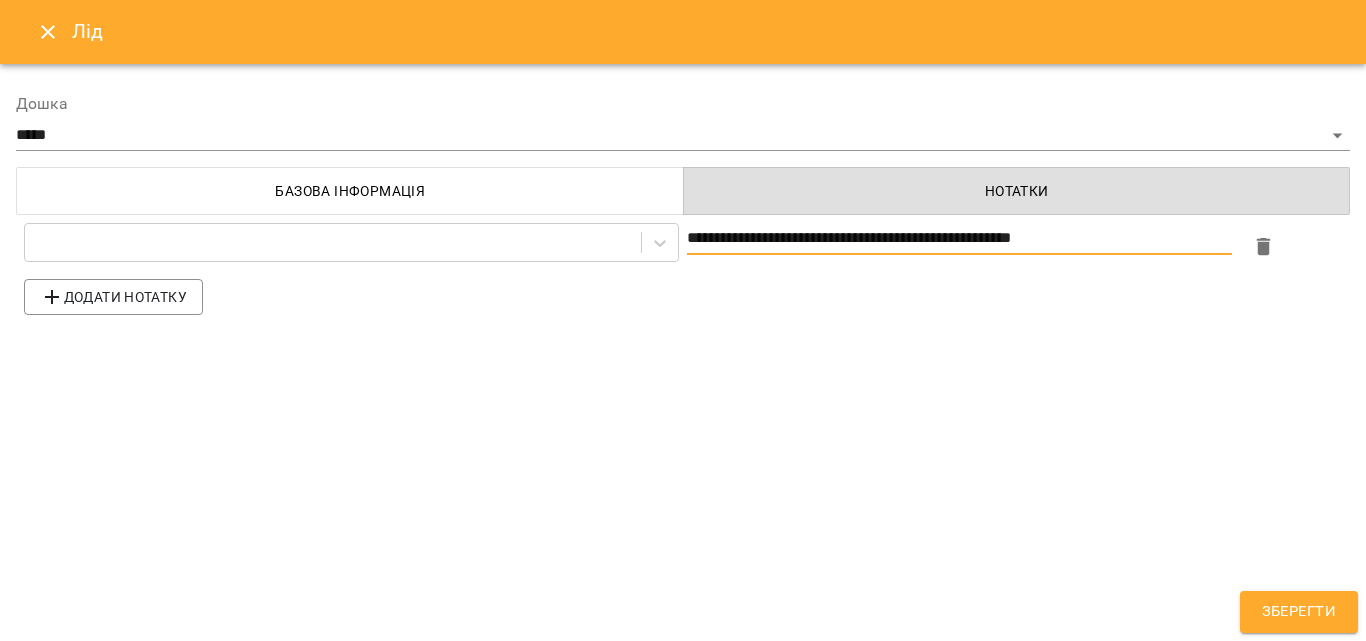 type on "**********" 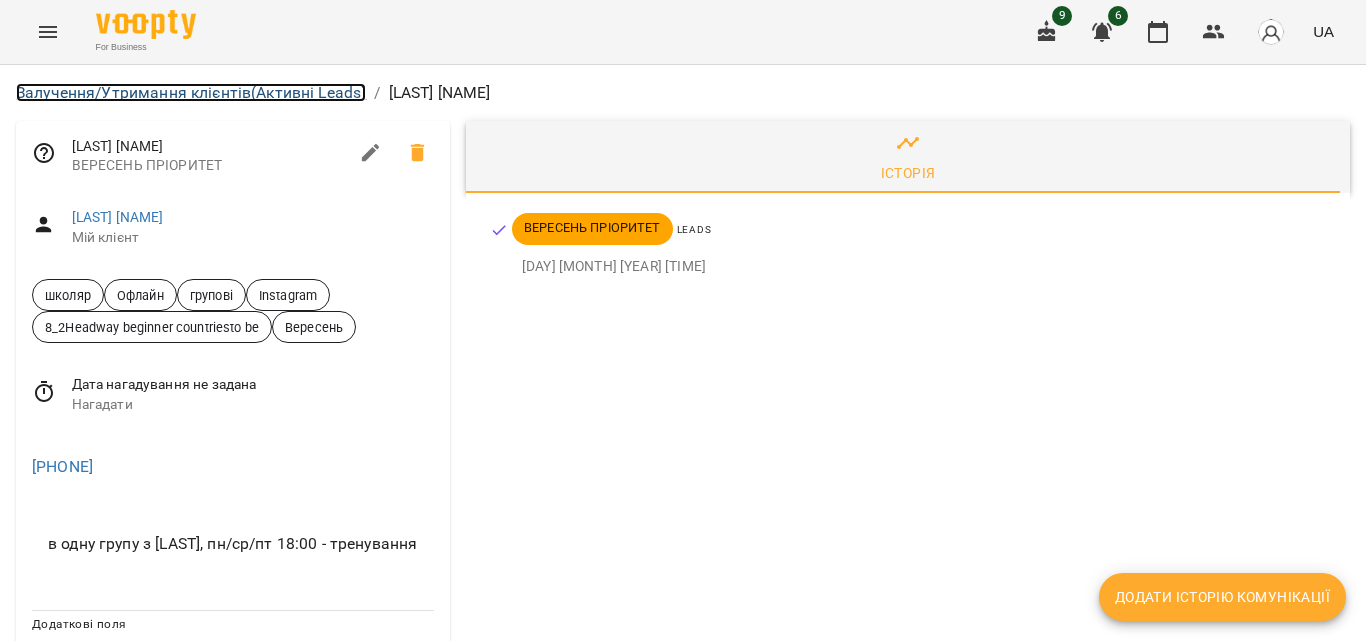 click on "Залучення/Утримання клієнтів (Активні Leads)" at bounding box center (191, 92) 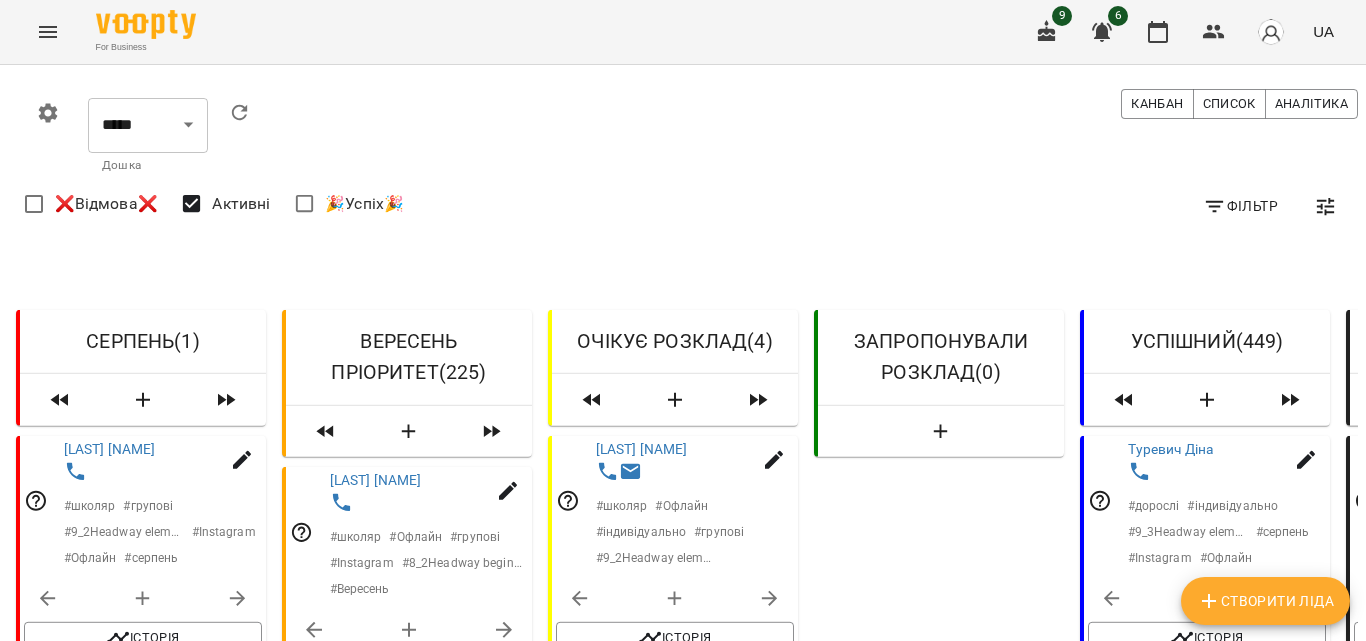 scroll, scrollTop: 361, scrollLeft: 0, axis: vertical 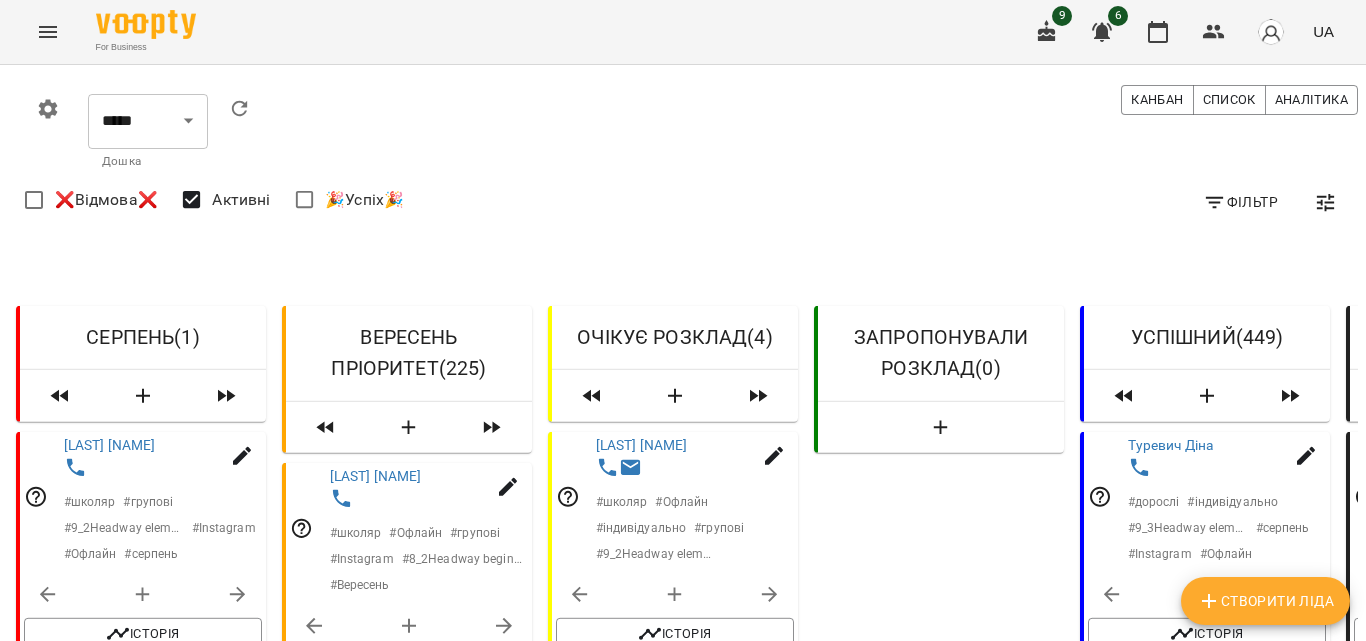 click on "[FIRSTNAME] [LASTNAME]" at bounding box center [376, 827] 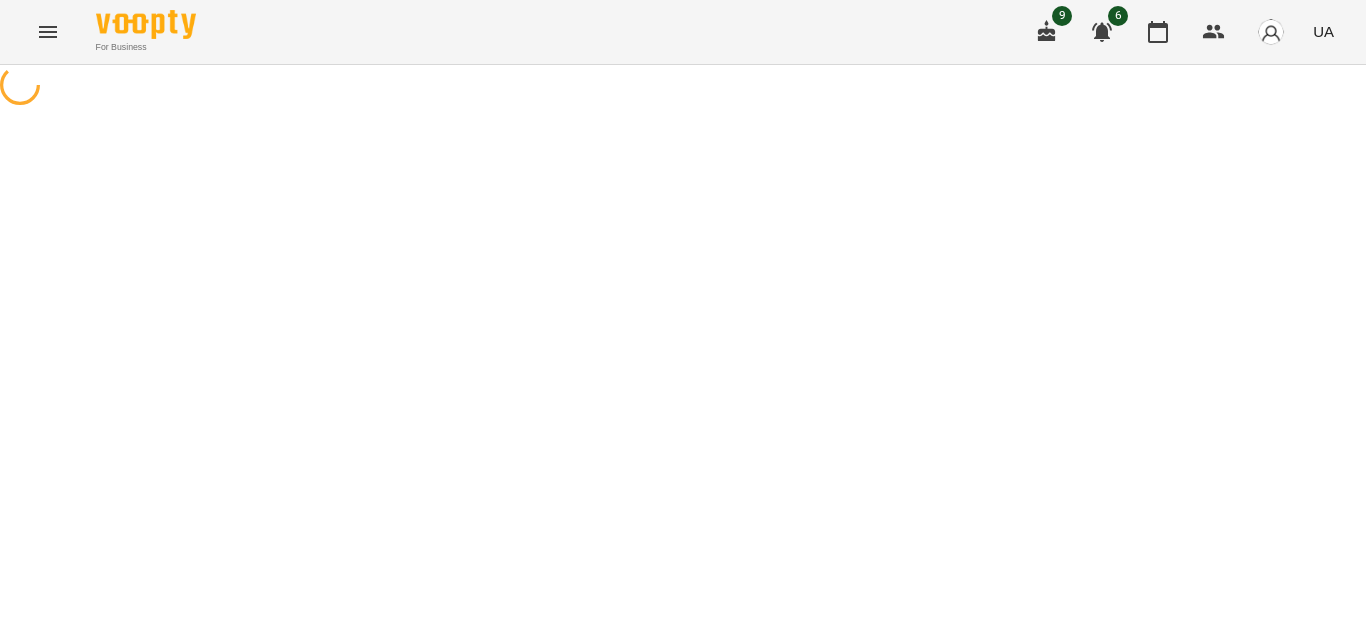 scroll, scrollTop: 0, scrollLeft: 0, axis: both 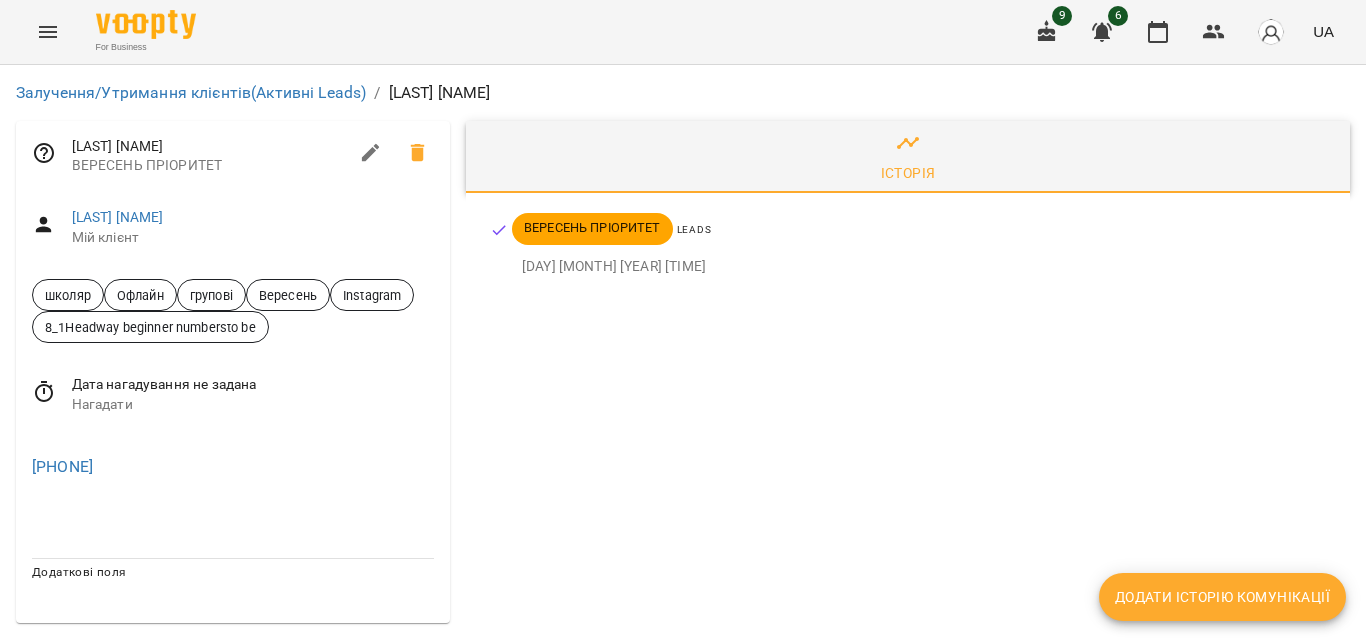 click 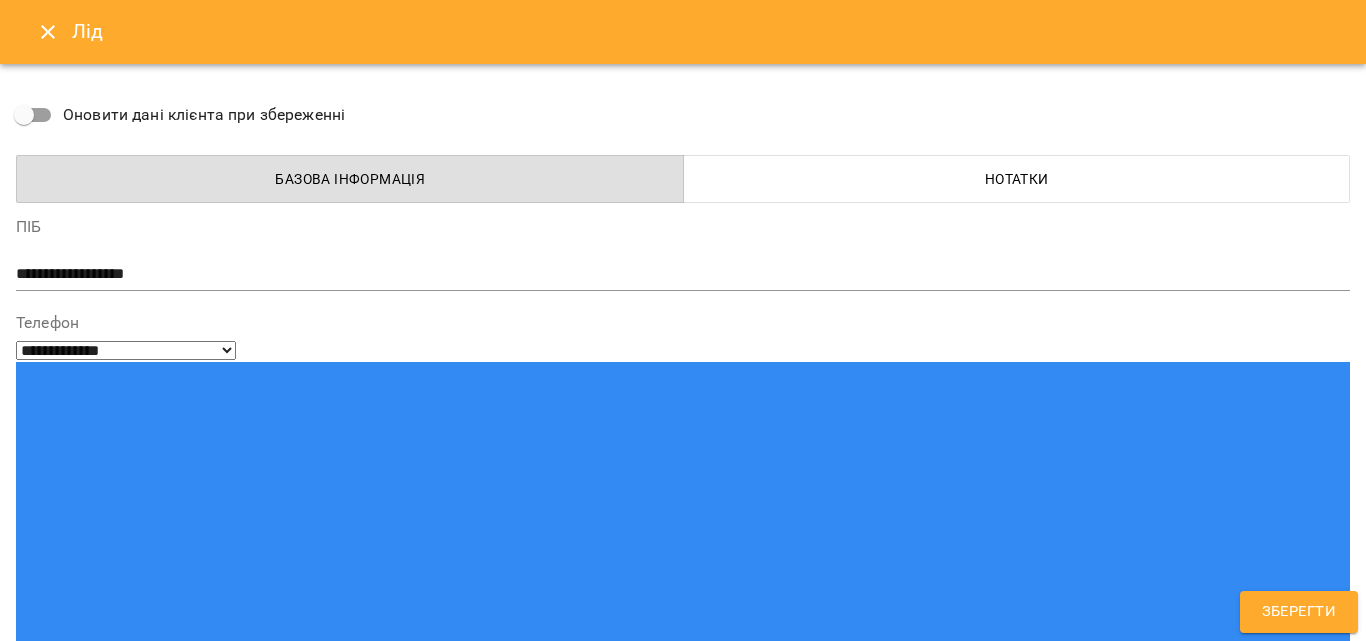 click on "**********" at bounding box center [683, 968] 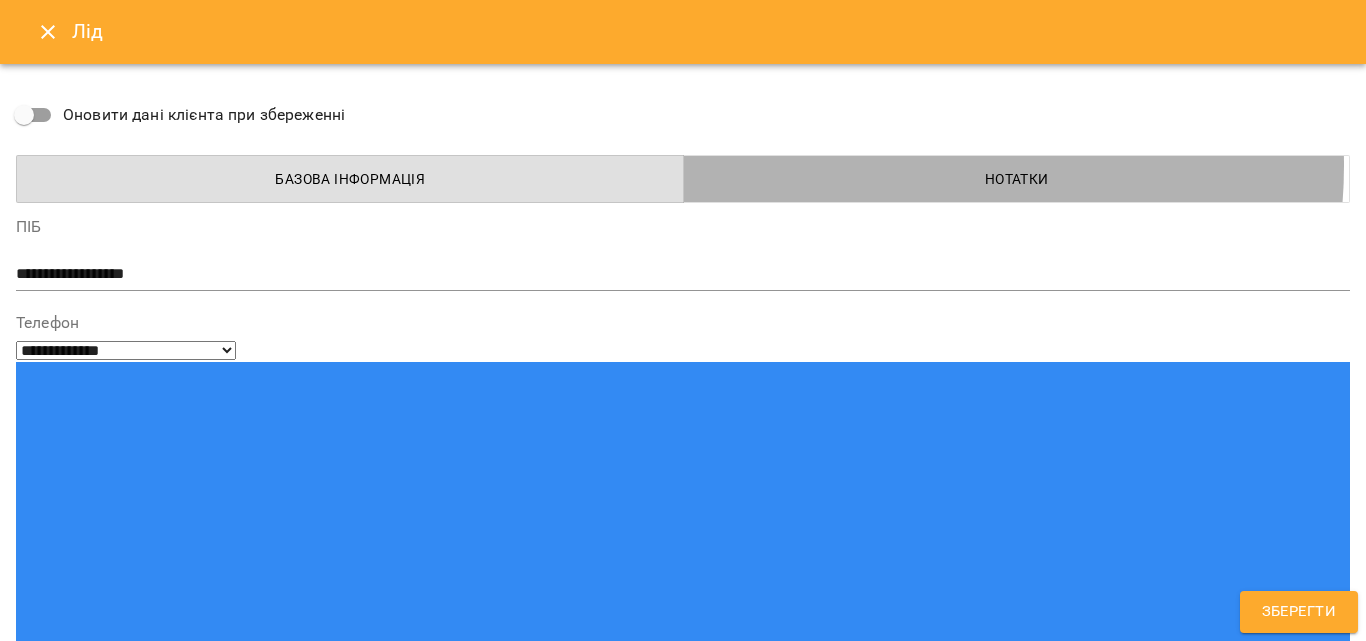 click on "Нотатки" at bounding box center [1017, 179] 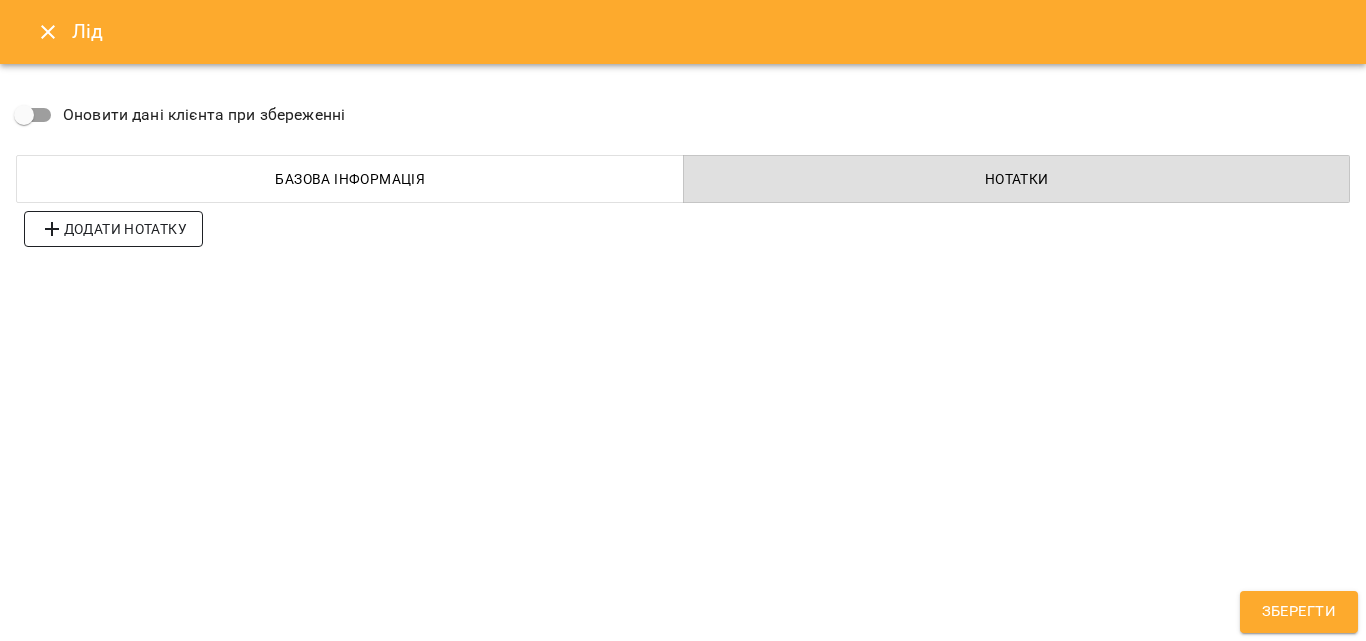 click on "Додати нотатку" at bounding box center (113, 229) 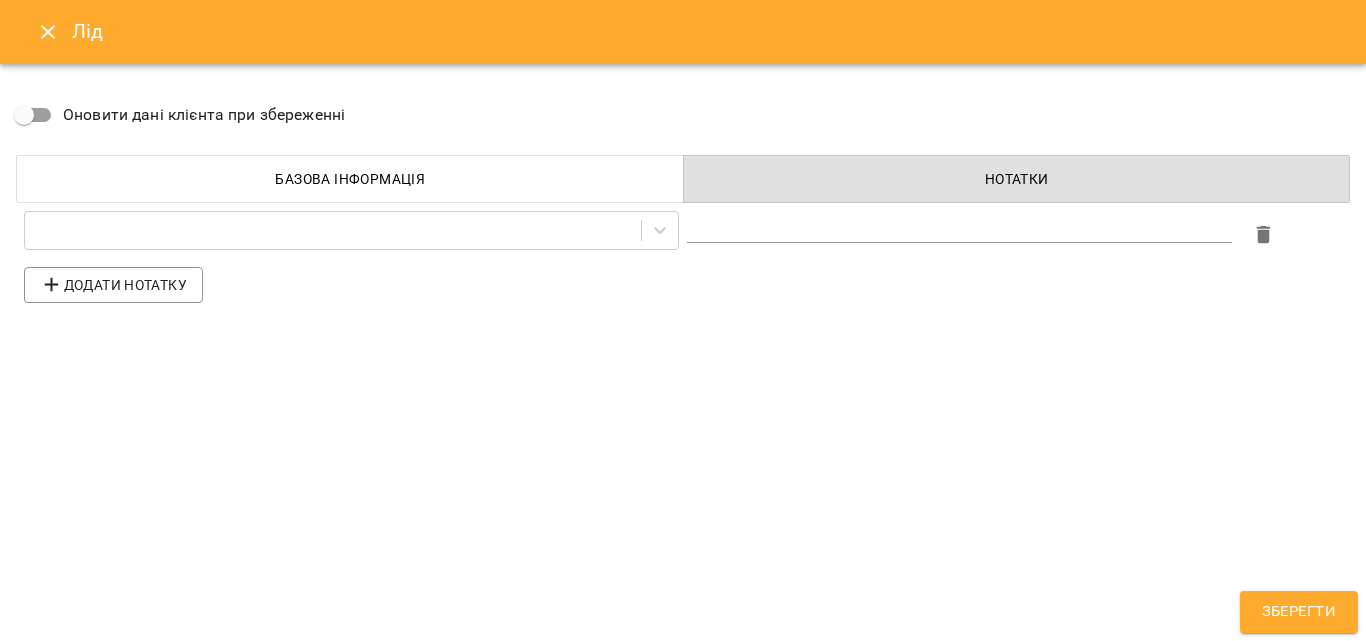 type 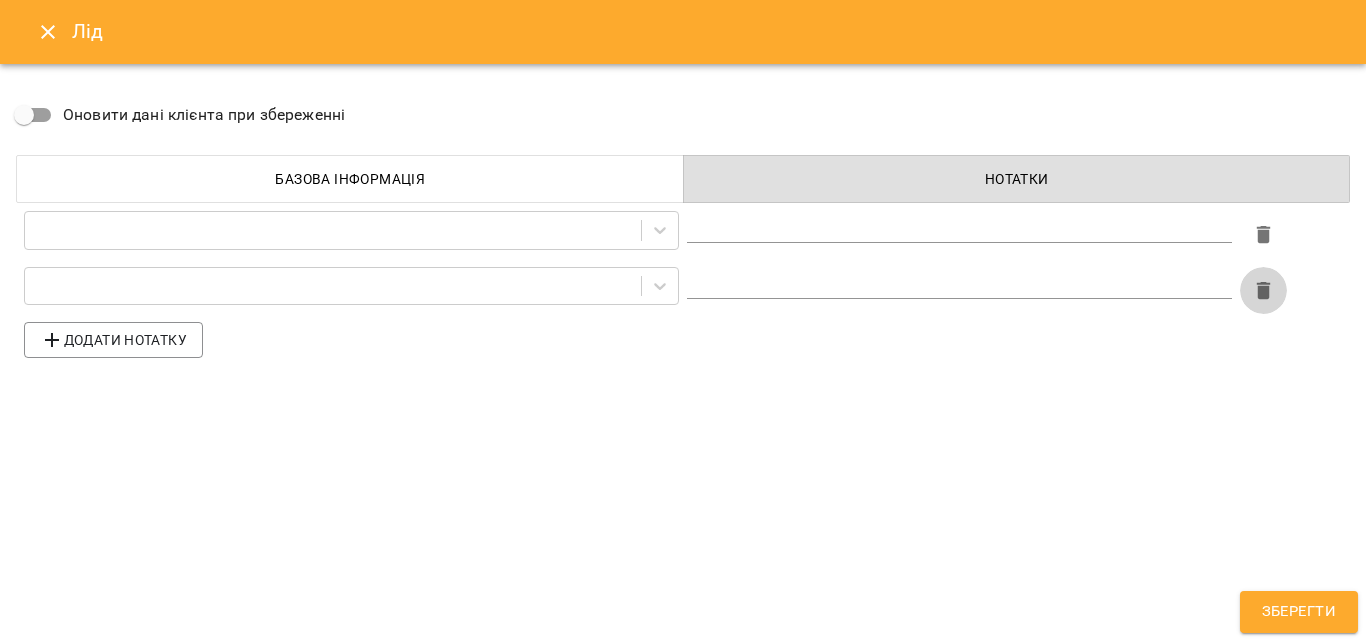 click 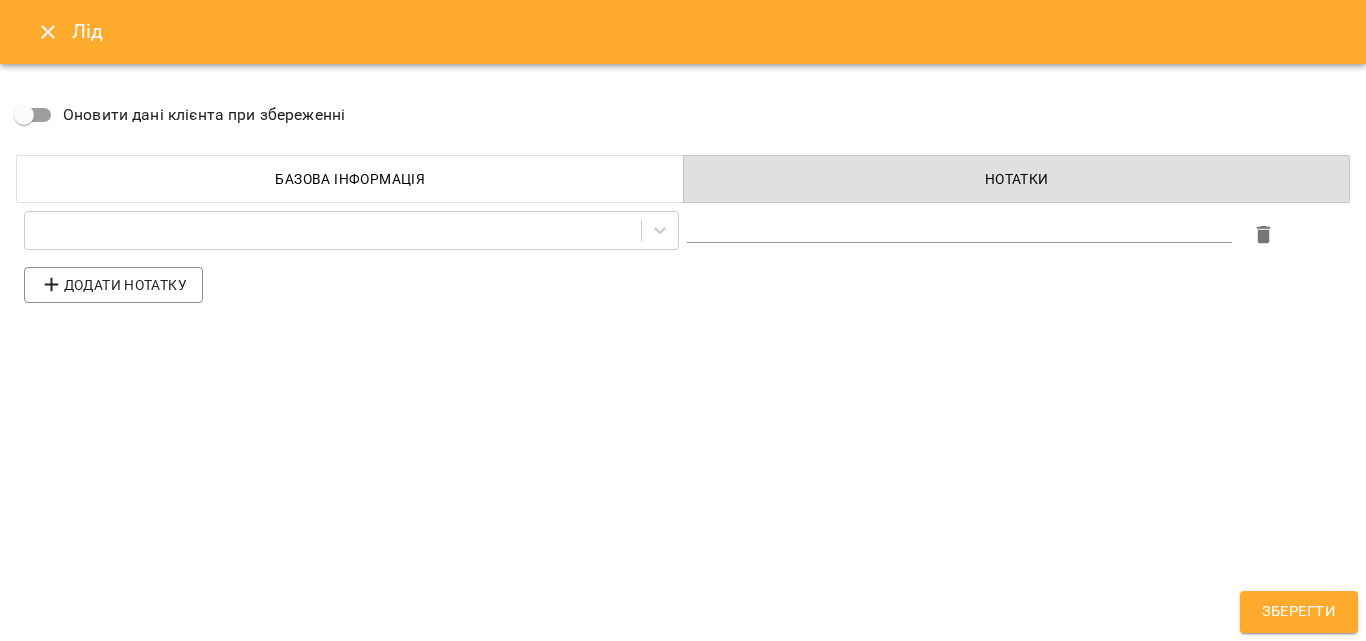 click at bounding box center [959, 226] 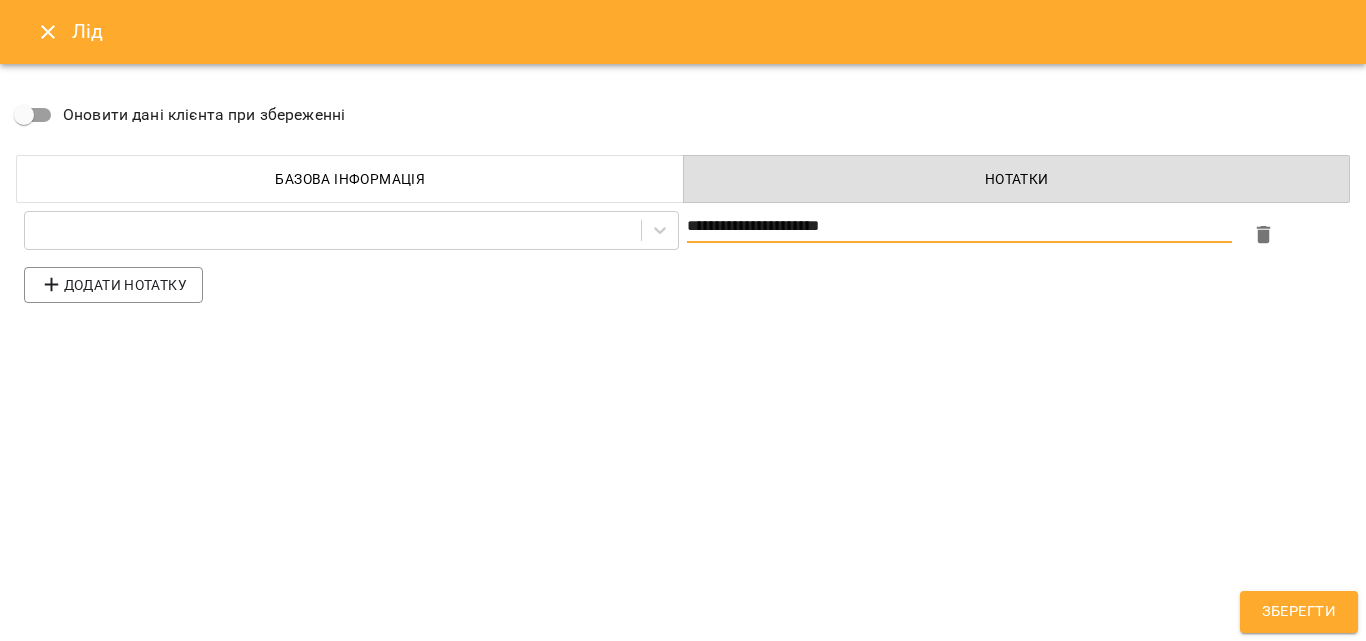 type on "**********" 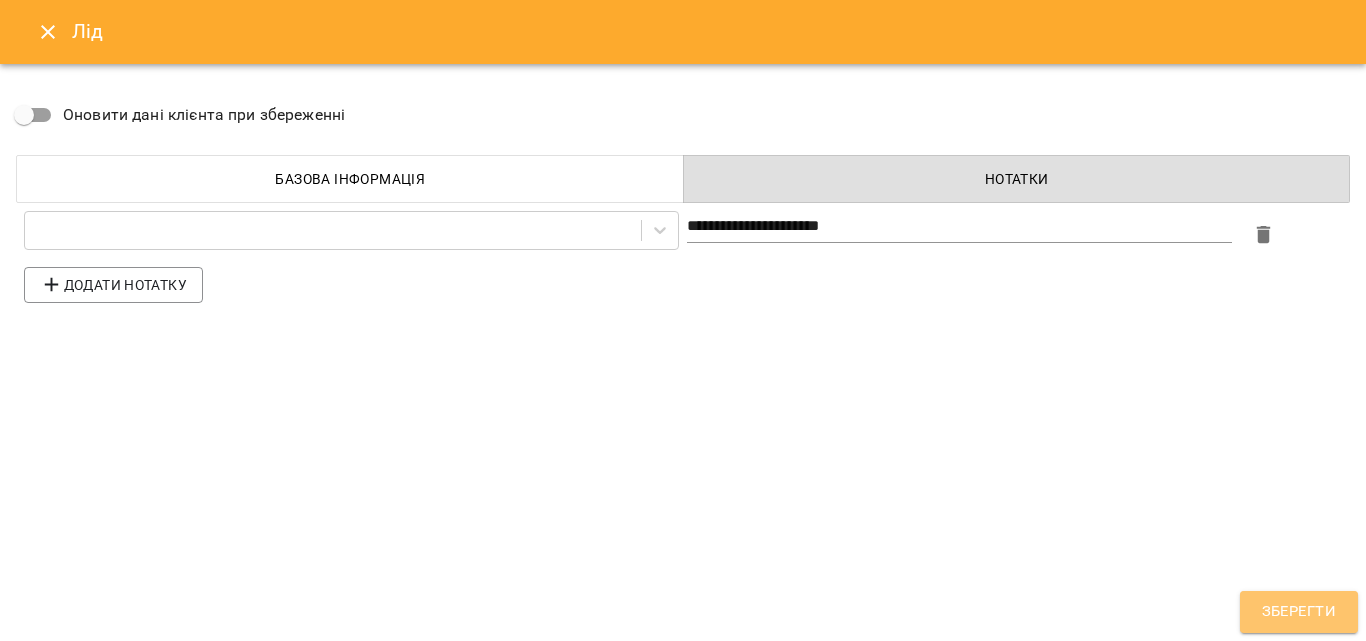 click on "Зберегти" at bounding box center [1299, 612] 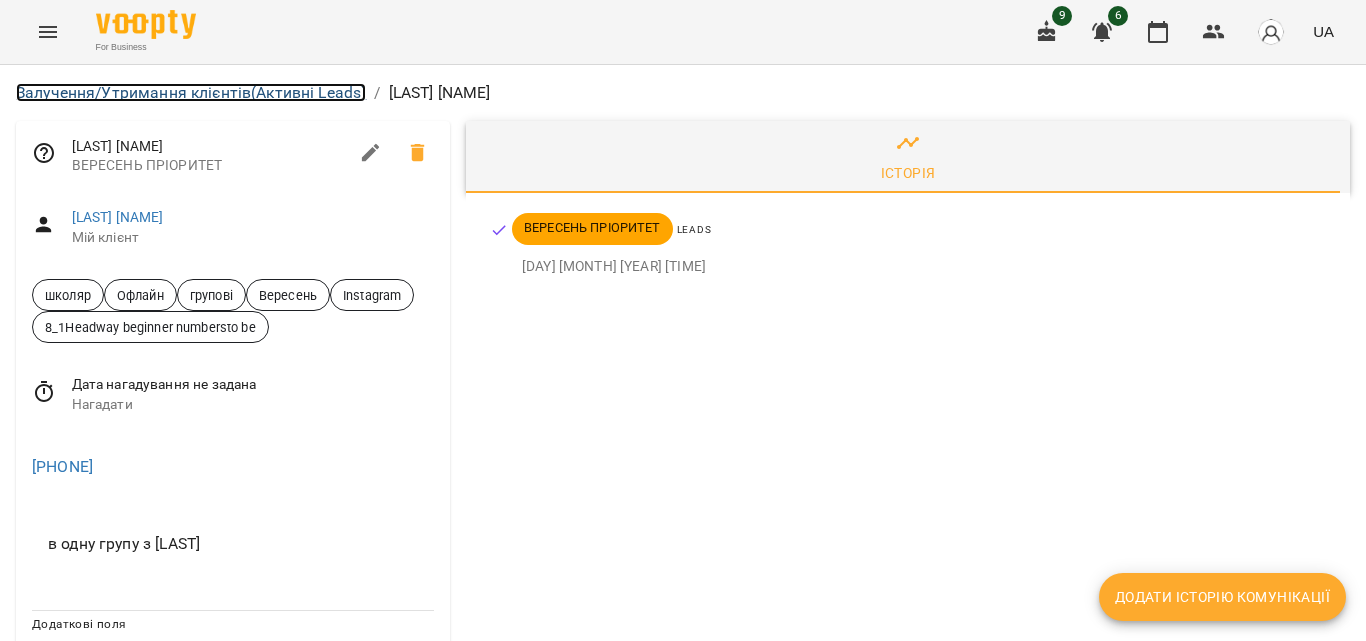 click on "Залучення/Утримання клієнтів (Активні Leads)" at bounding box center [191, 92] 